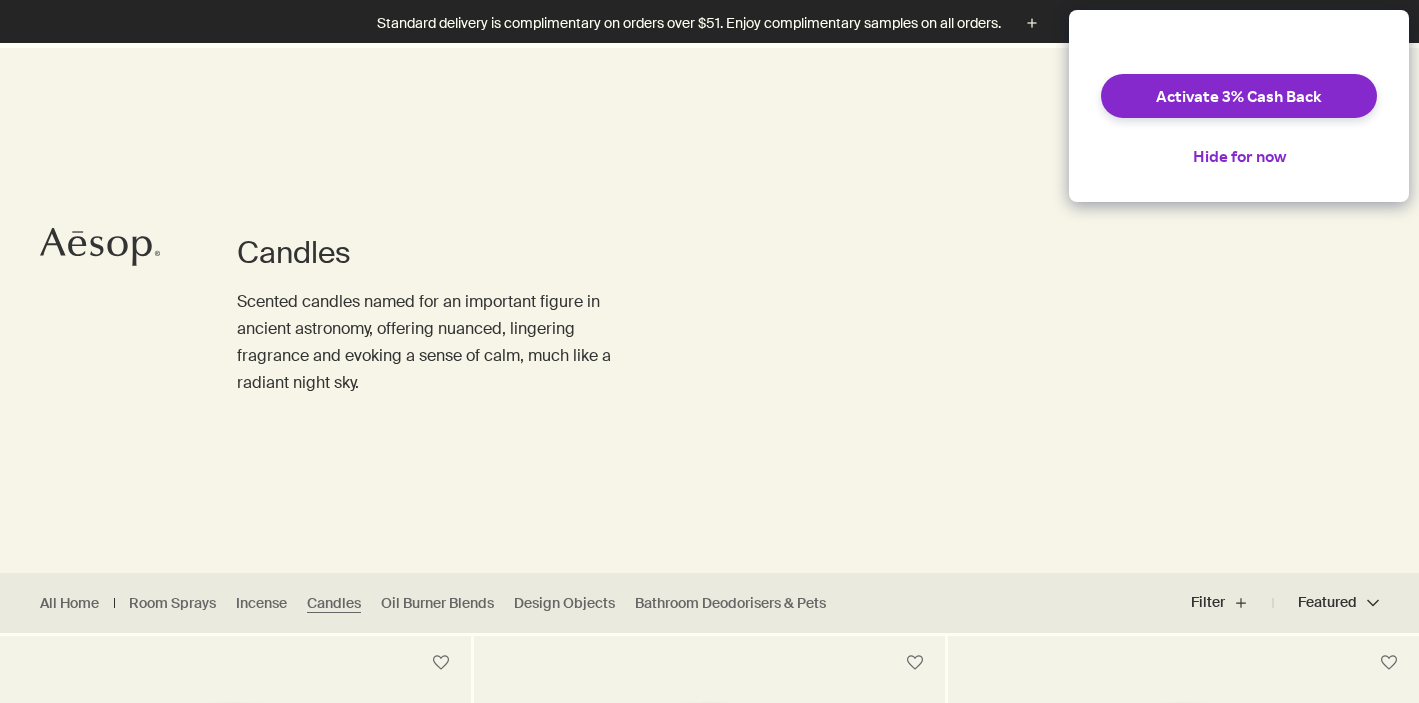 scroll, scrollTop: 562, scrollLeft: 0, axis: vertical 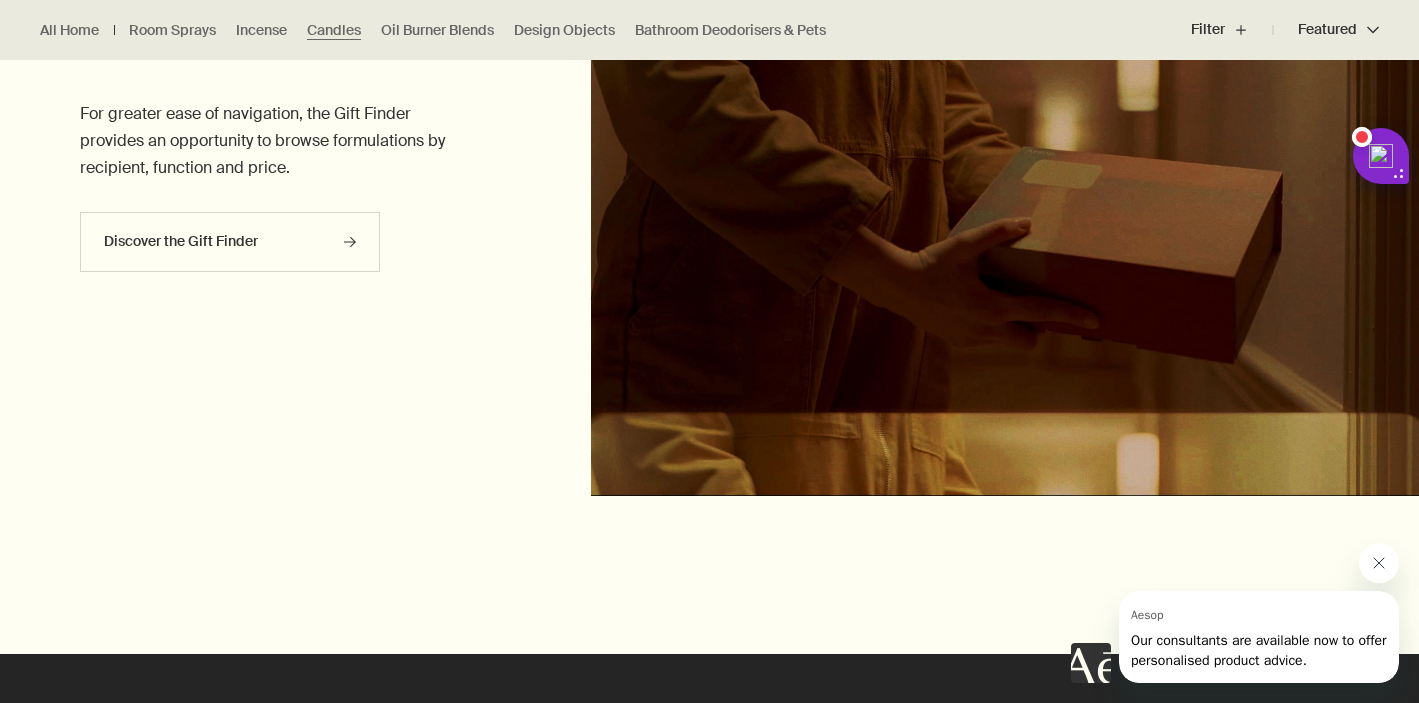 click 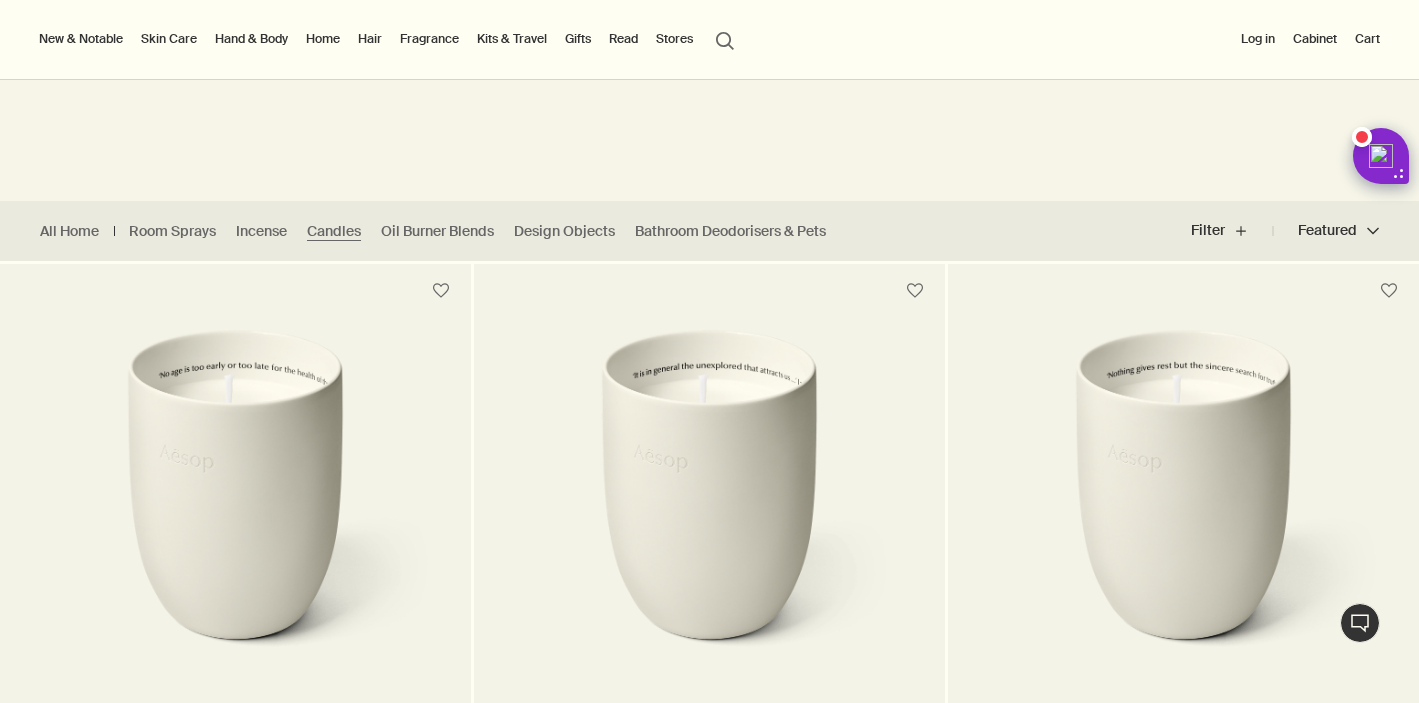 scroll, scrollTop: 356, scrollLeft: 0, axis: vertical 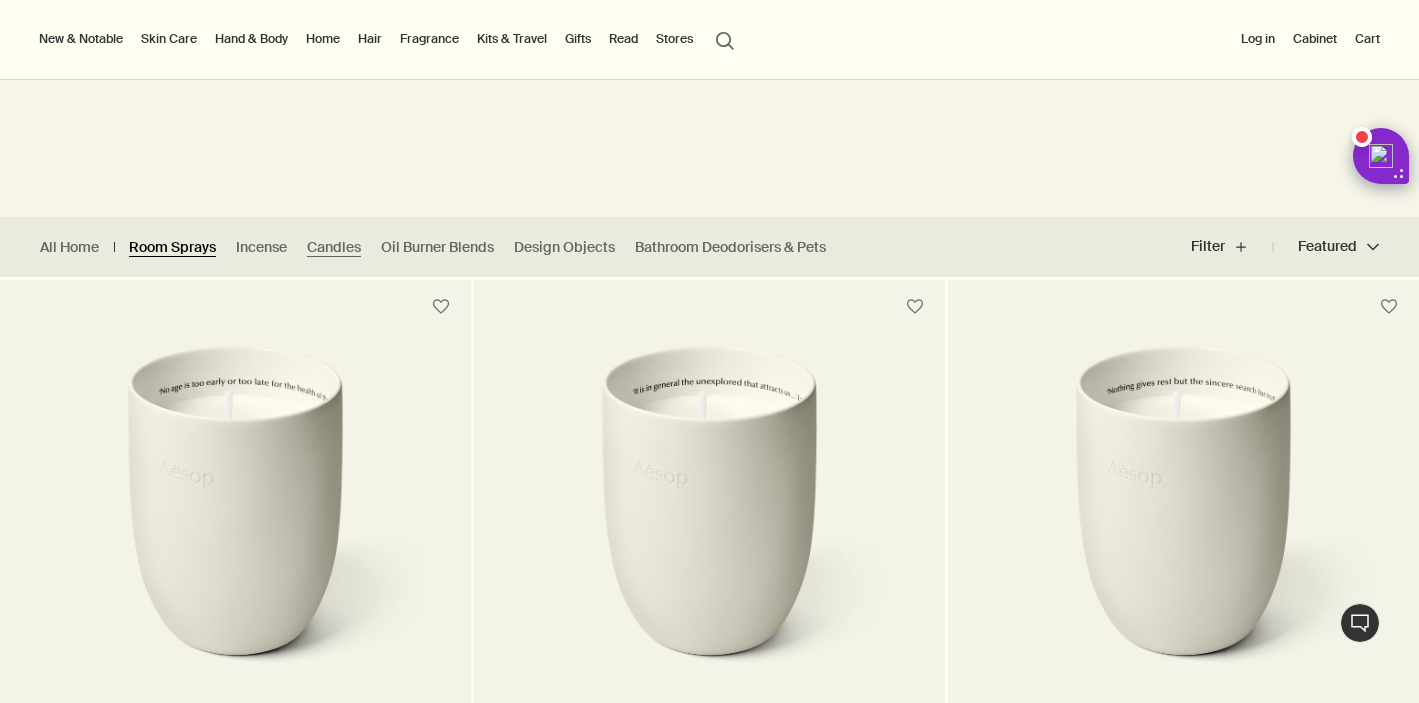 click on "Room Sprays" at bounding box center (172, 247) 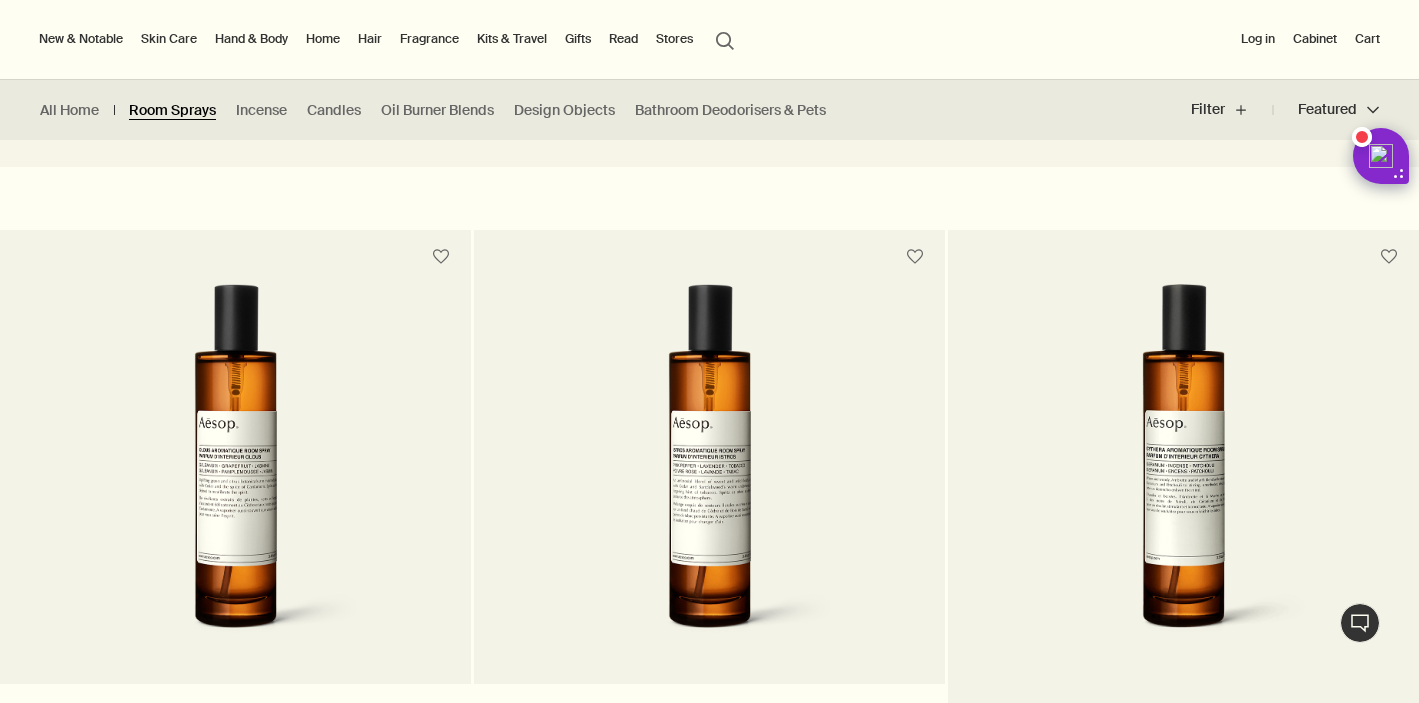 scroll, scrollTop: 0, scrollLeft: 0, axis: both 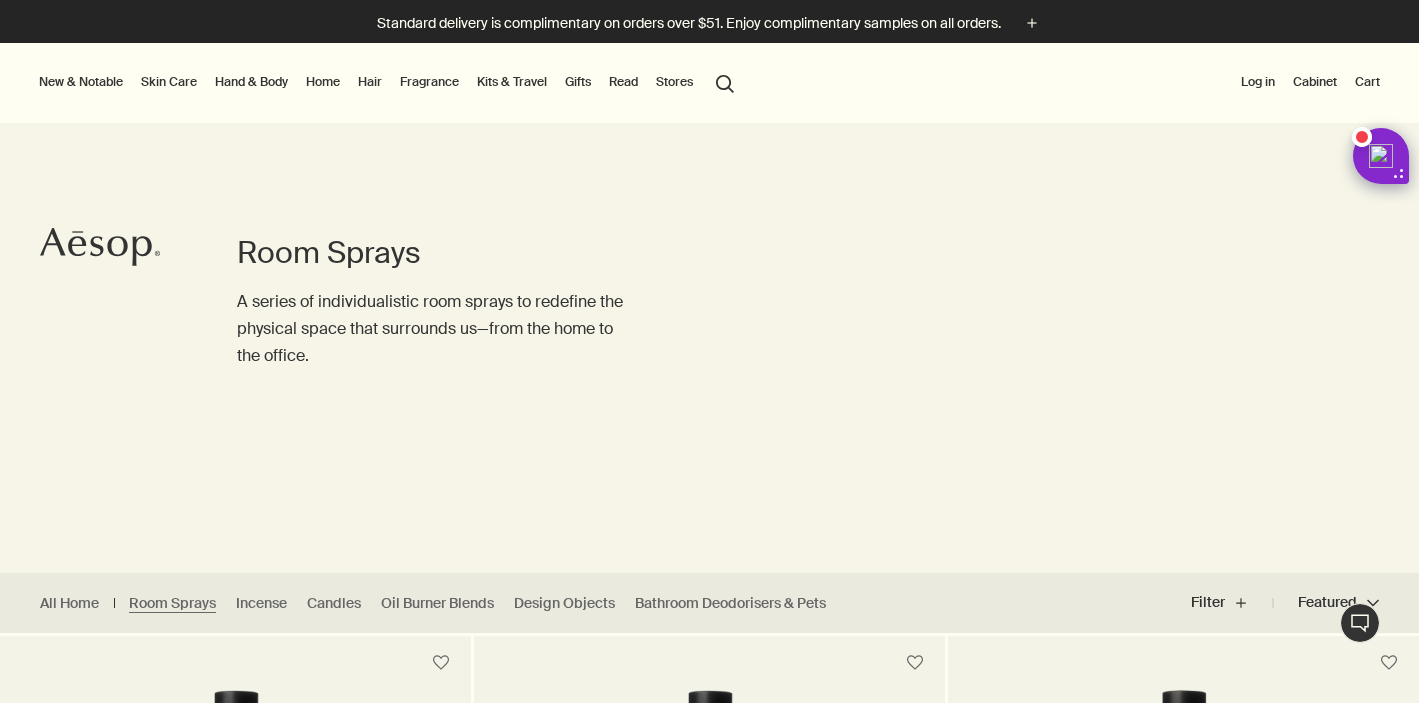 click on "Hand & Body" at bounding box center (251, 82) 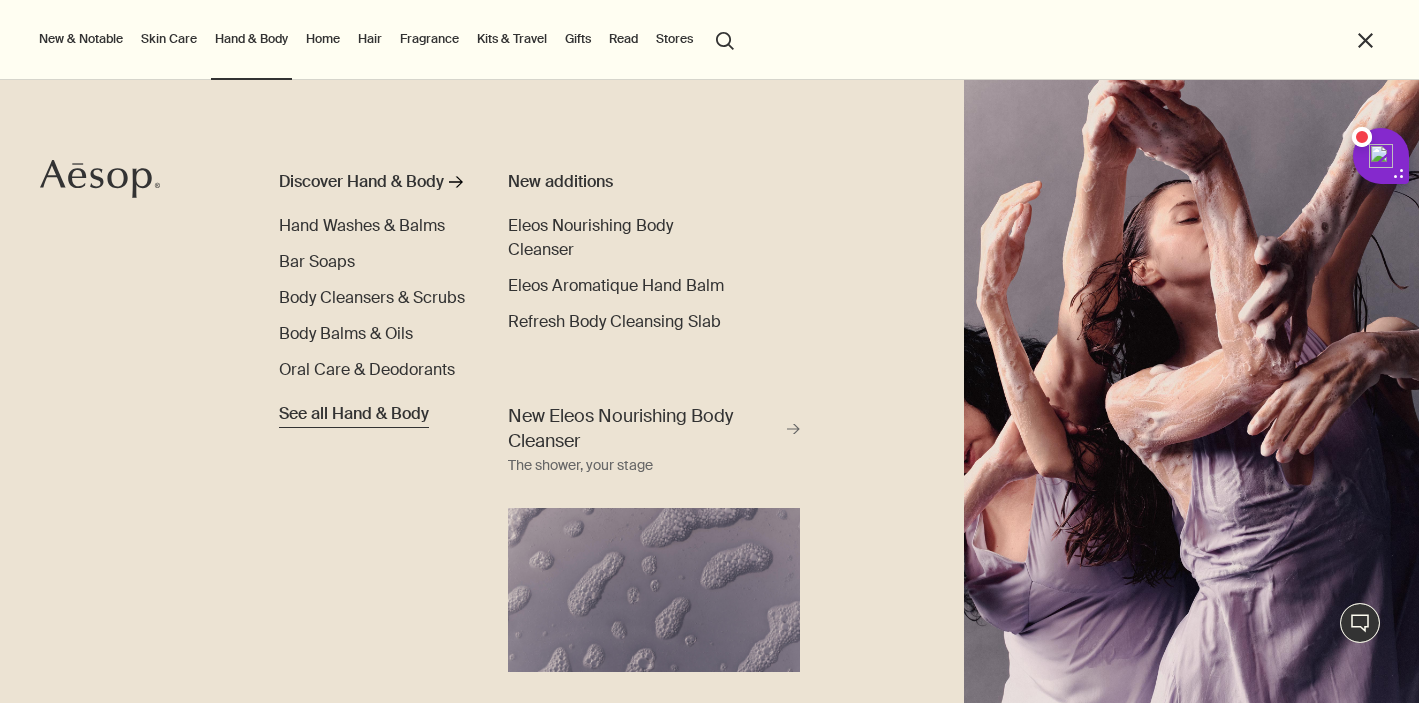 click on "See all Hand & Body" at bounding box center (354, 414) 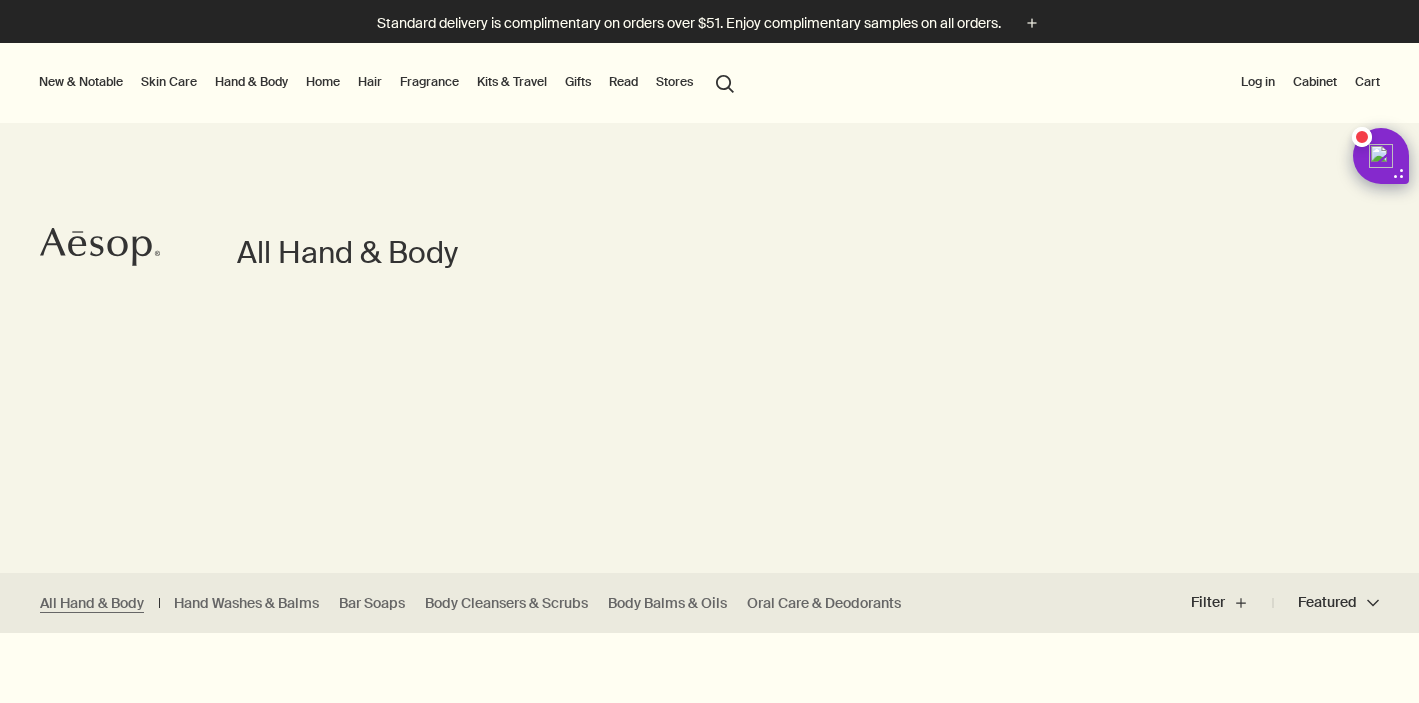 scroll, scrollTop: 0, scrollLeft: 0, axis: both 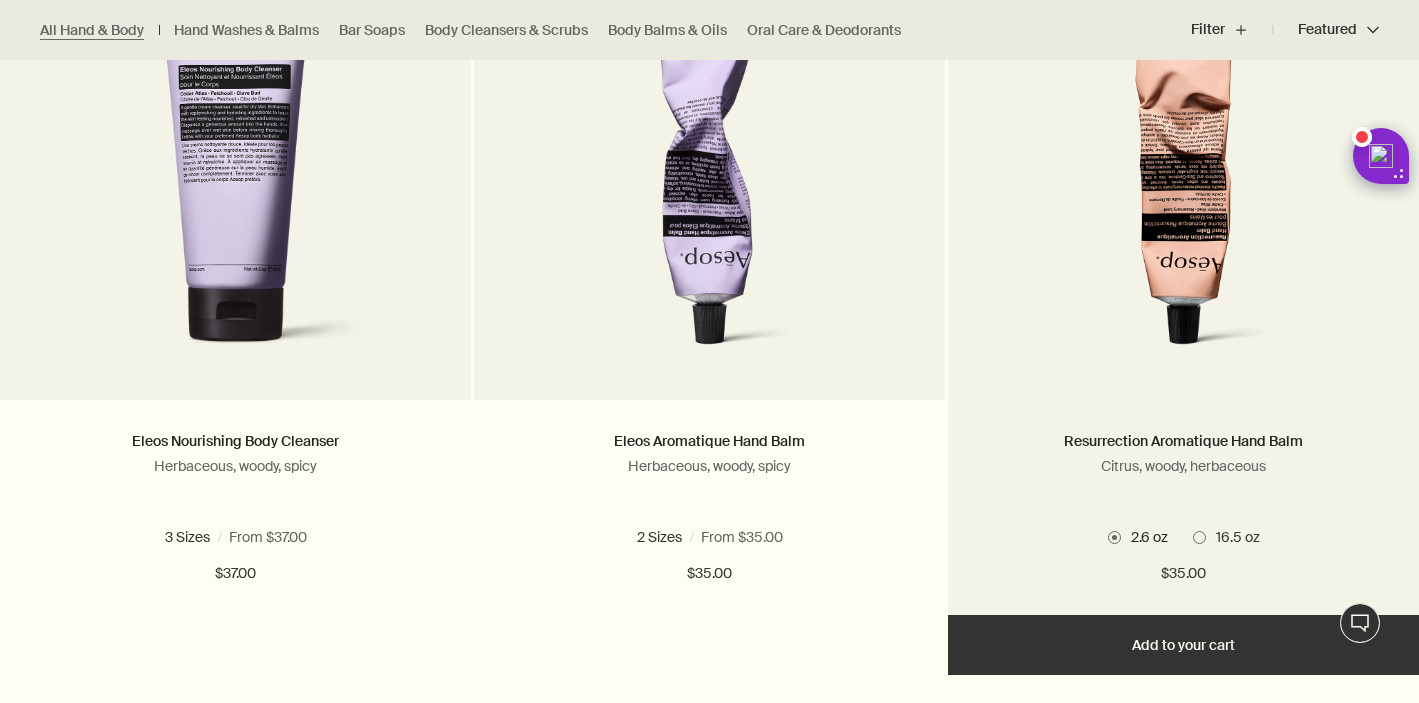 click at bounding box center (1199, 537) 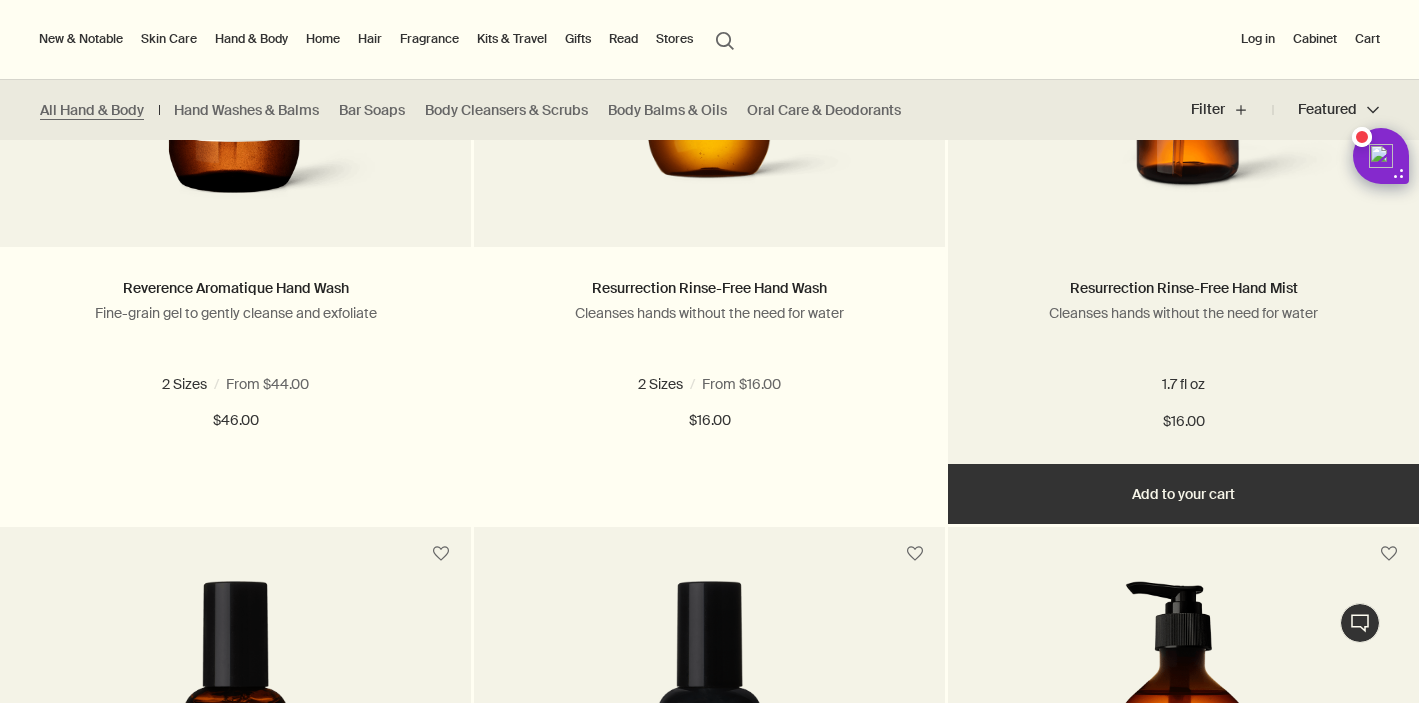 scroll, scrollTop: 3006, scrollLeft: 0, axis: vertical 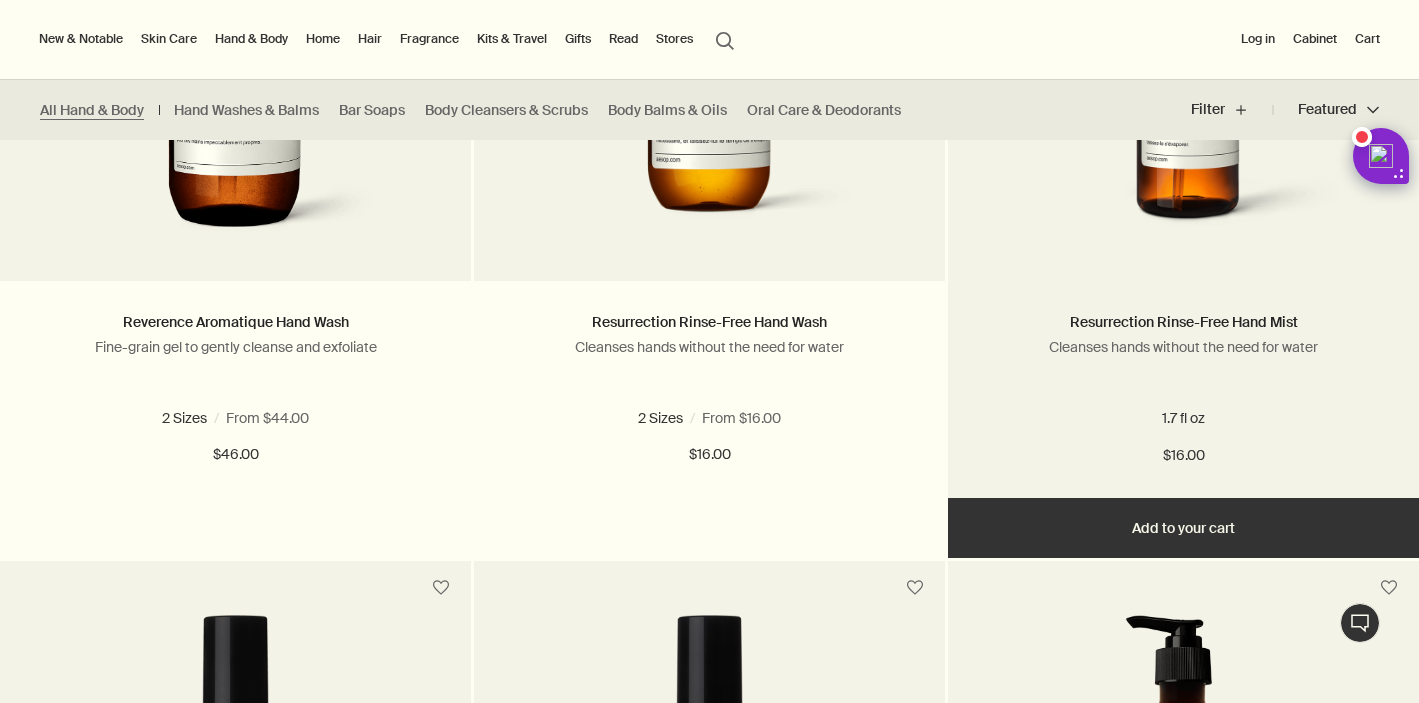 click on "Add Add to your cart" at bounding box center (1183, 528) 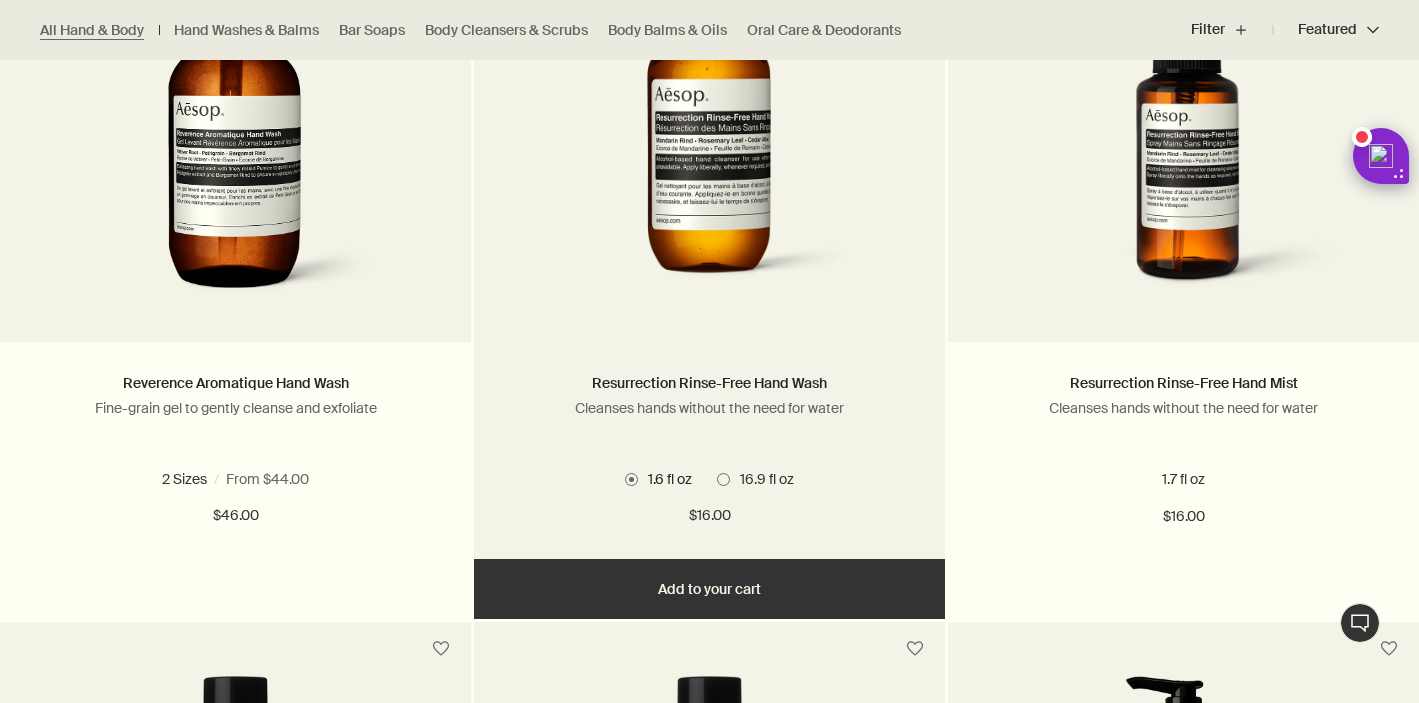 scroll, scrollTop: 2986, scrollLeft: 0, axis: vertical 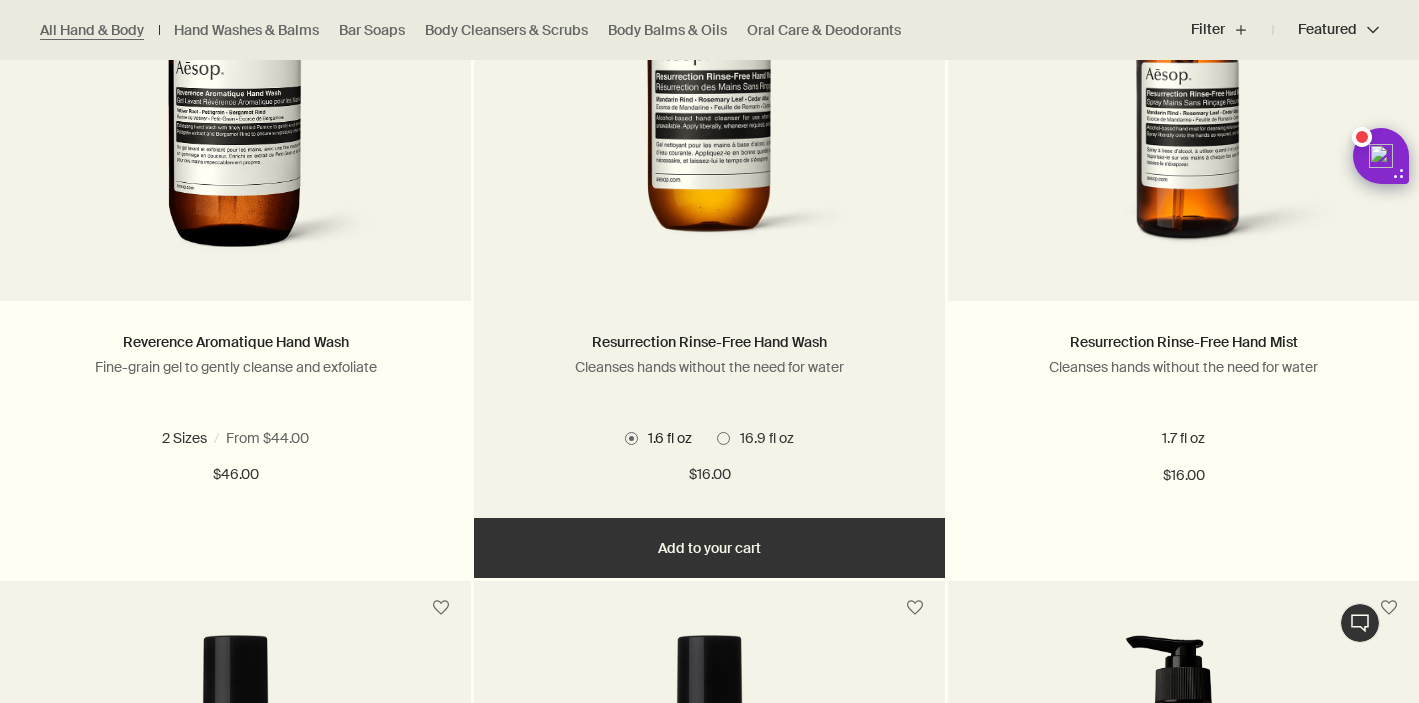 click on "Add Add to your cart" at bounding box center [709, 548] 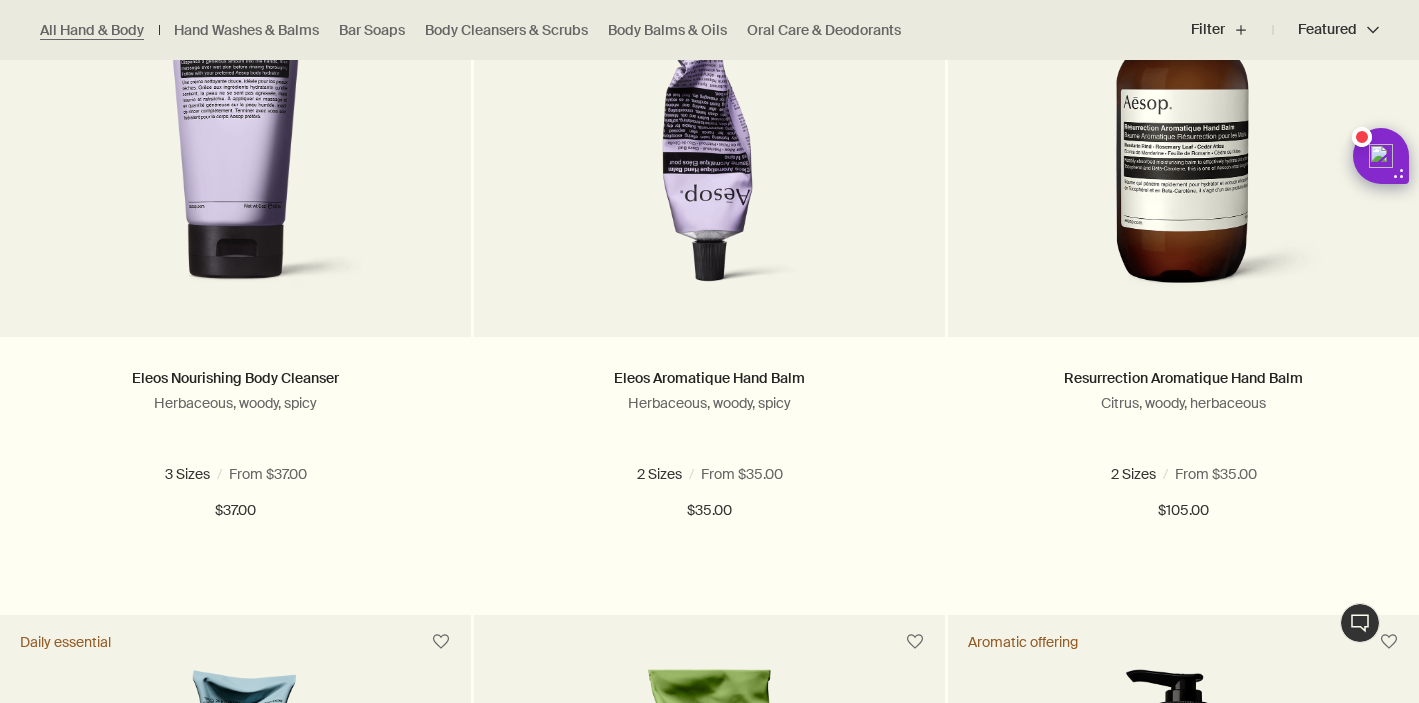 scroll, scrollTop: 754, scrollLeft: 0, axis: vertical 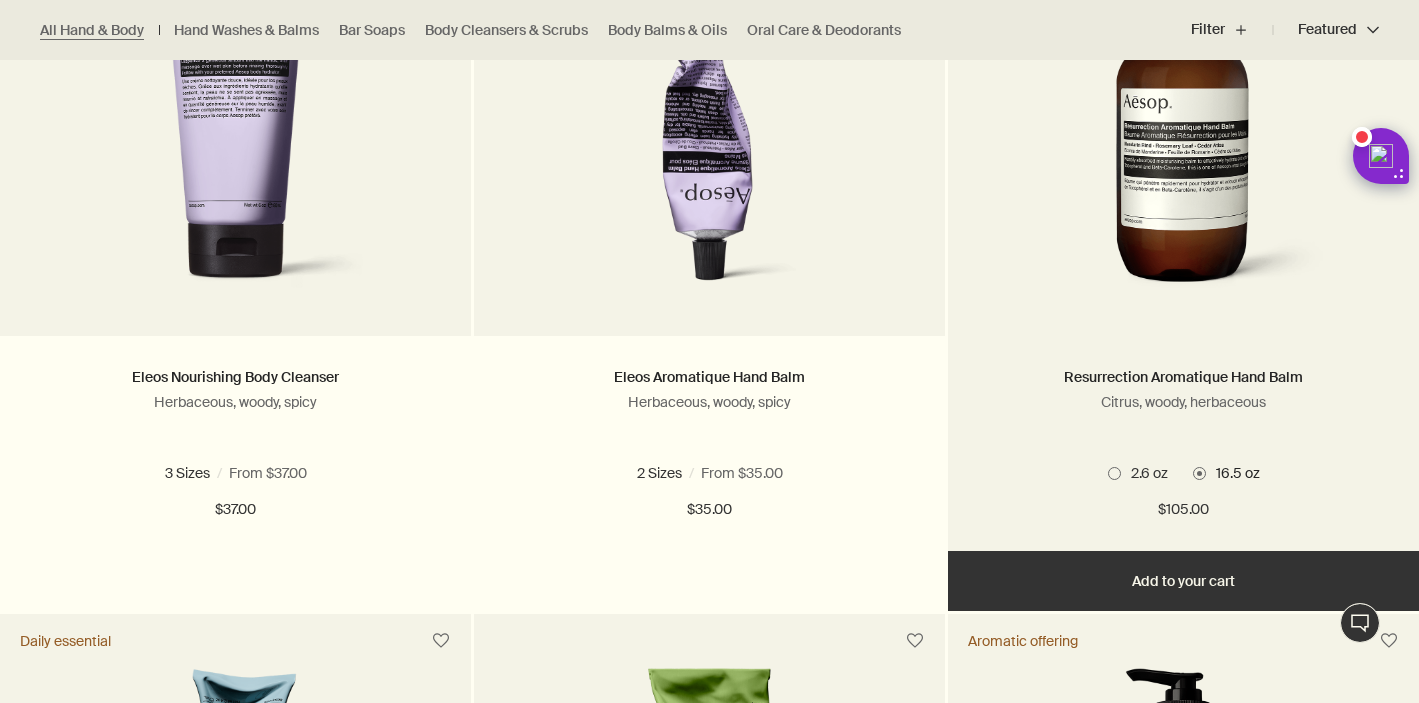 click at bounding box center [1114, 473] 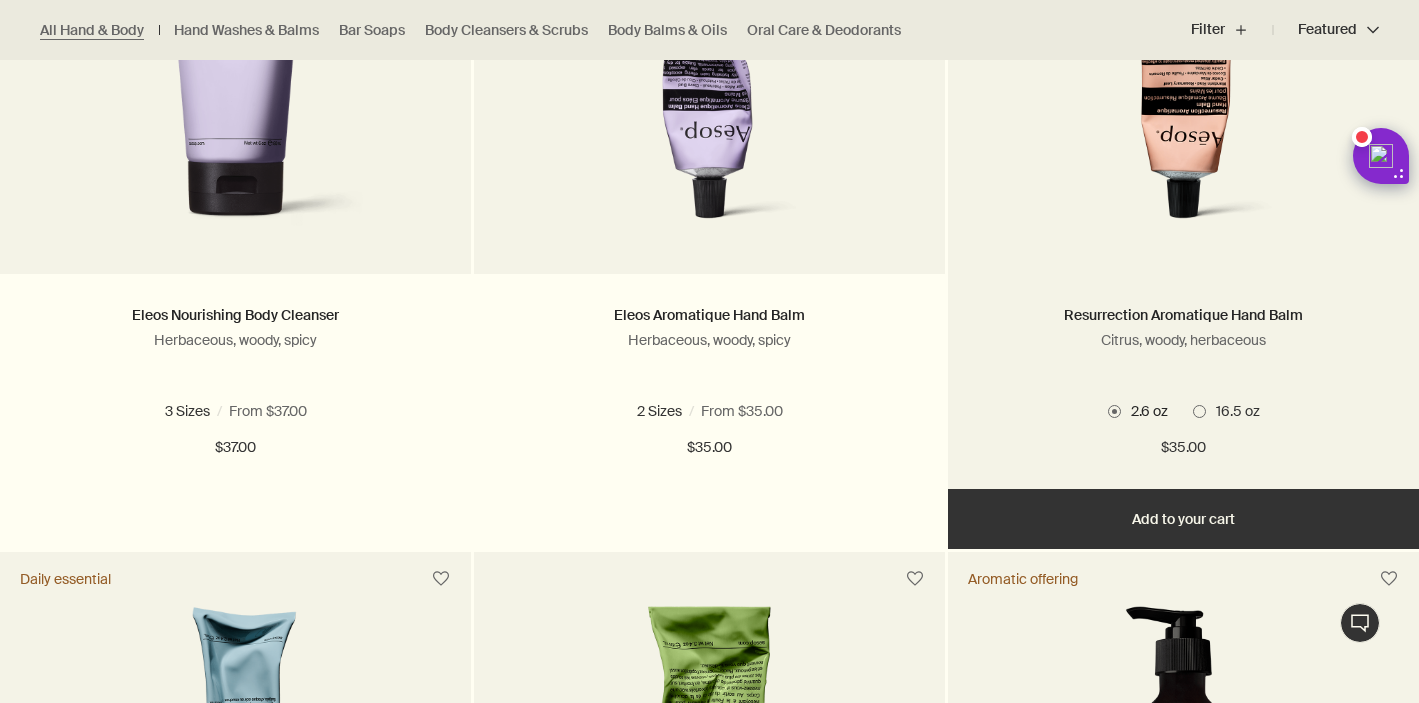 scroll, scrollTop: 831, scrollLeft: 0, axis: vertical 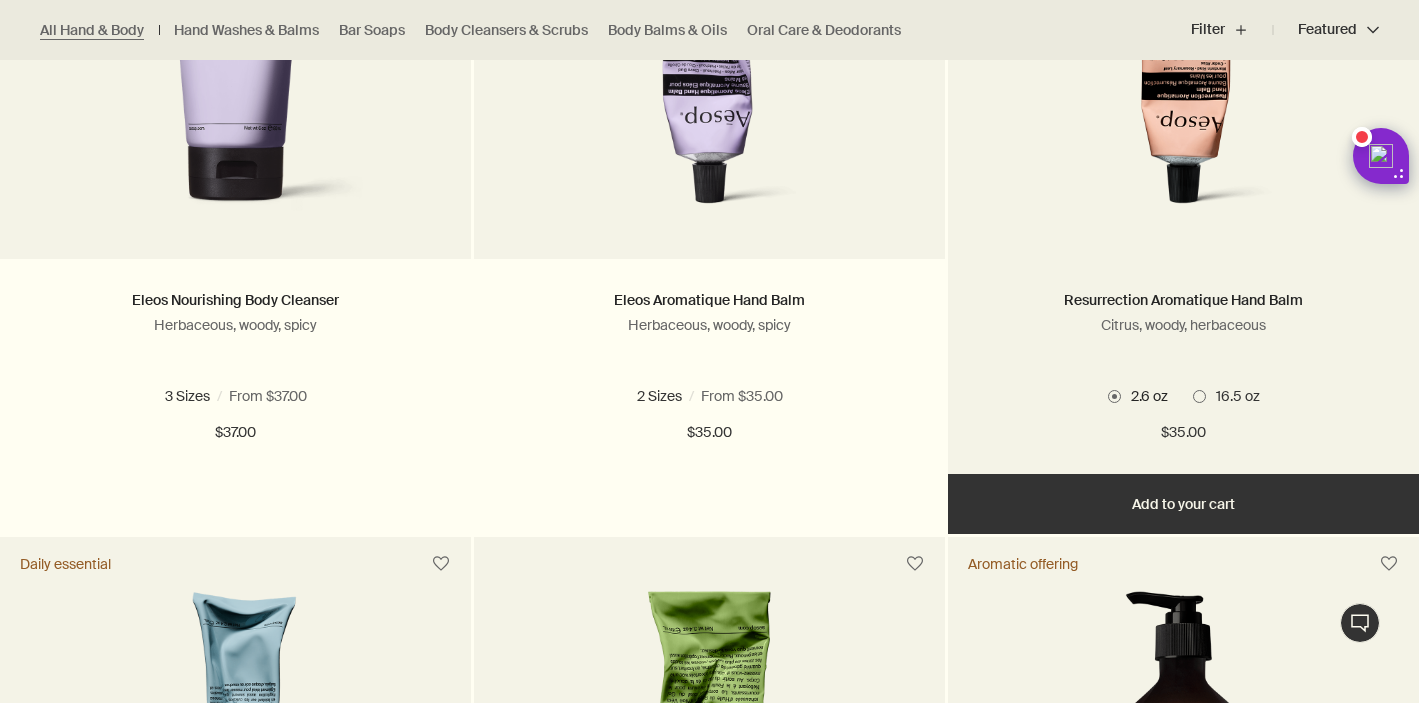 click on "Add Add to your cart" at bounding box center (1183, 504) 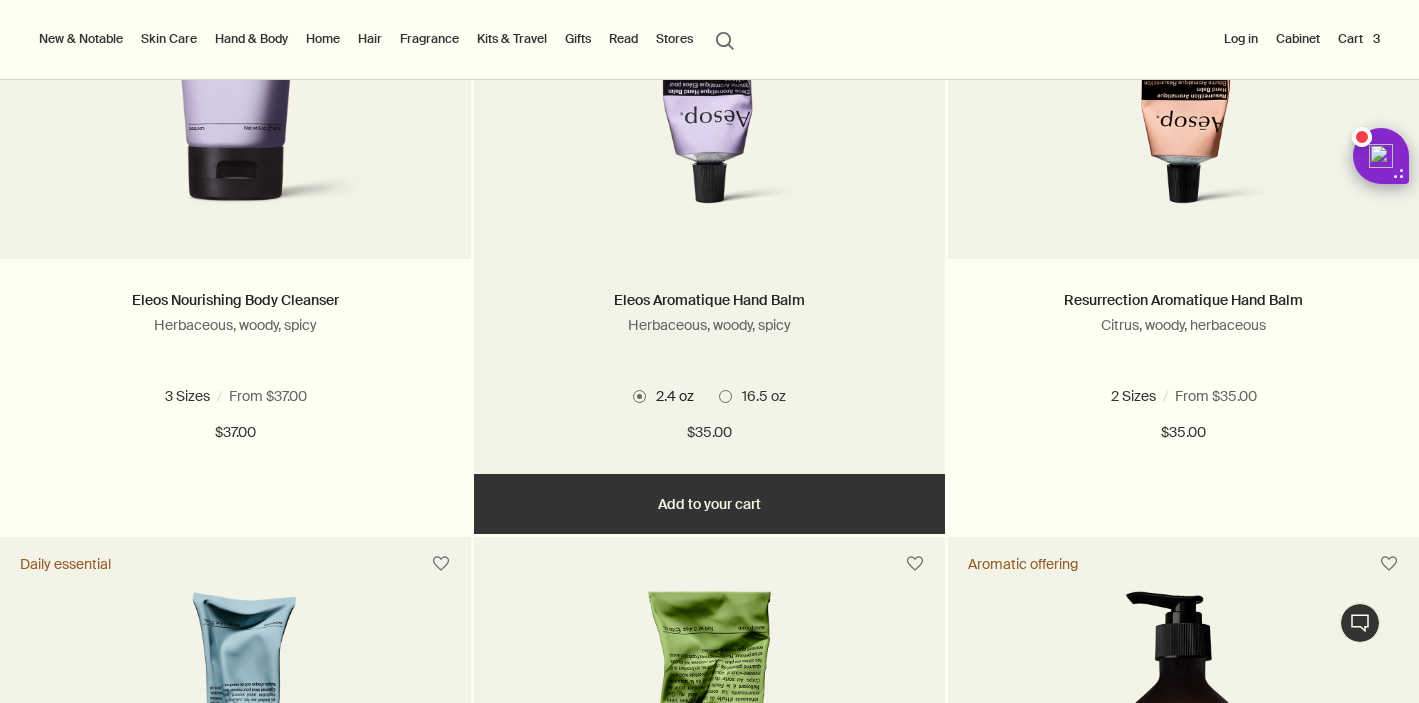 scroll, scrollTop: 0, scrollLeft: 0, axis: both 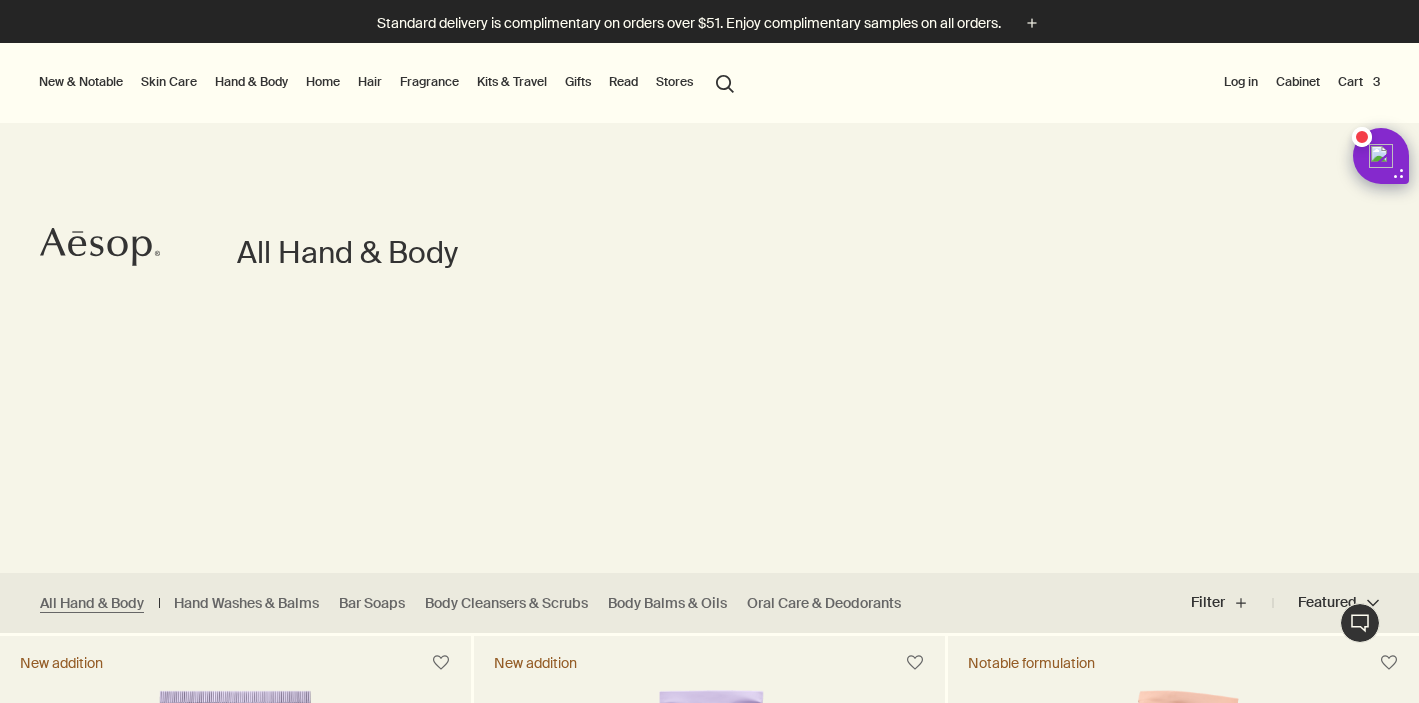 click on "Cart 3" at bounding box center [1359, 82] 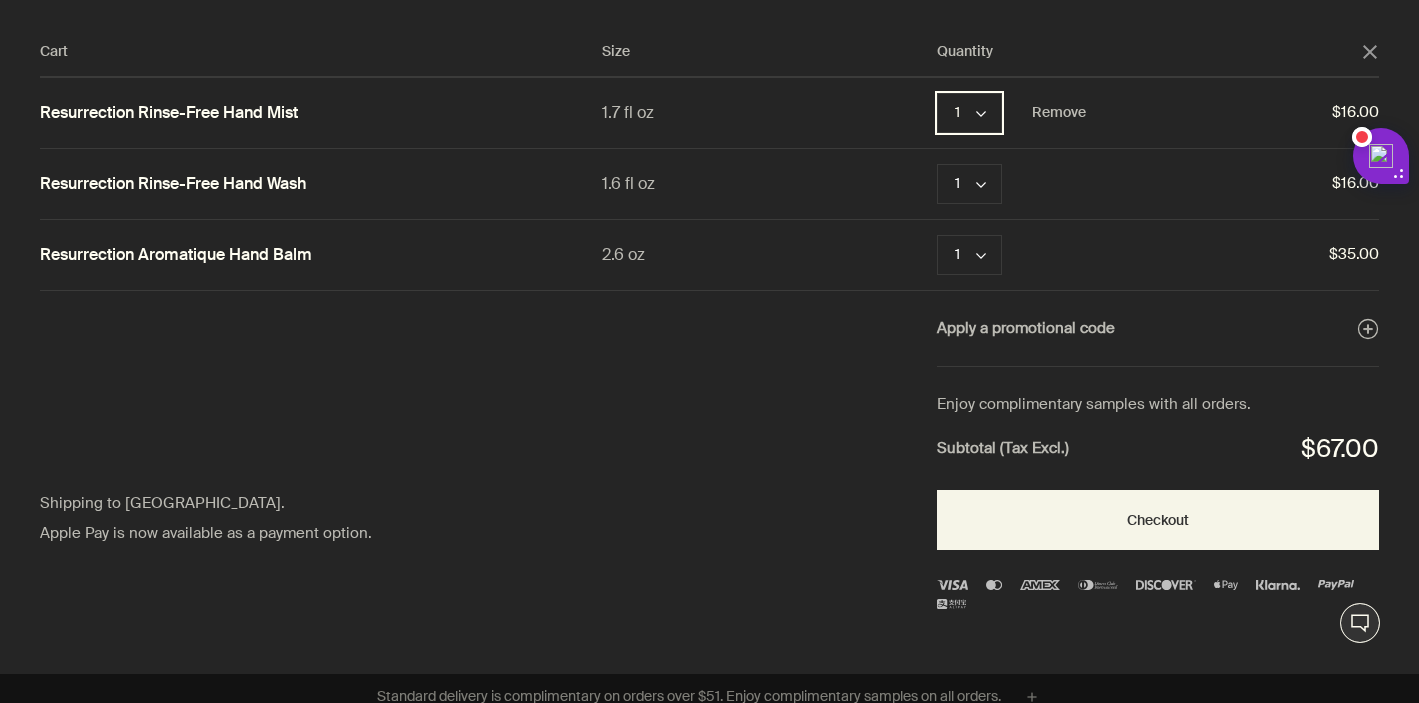 click on "chevron" 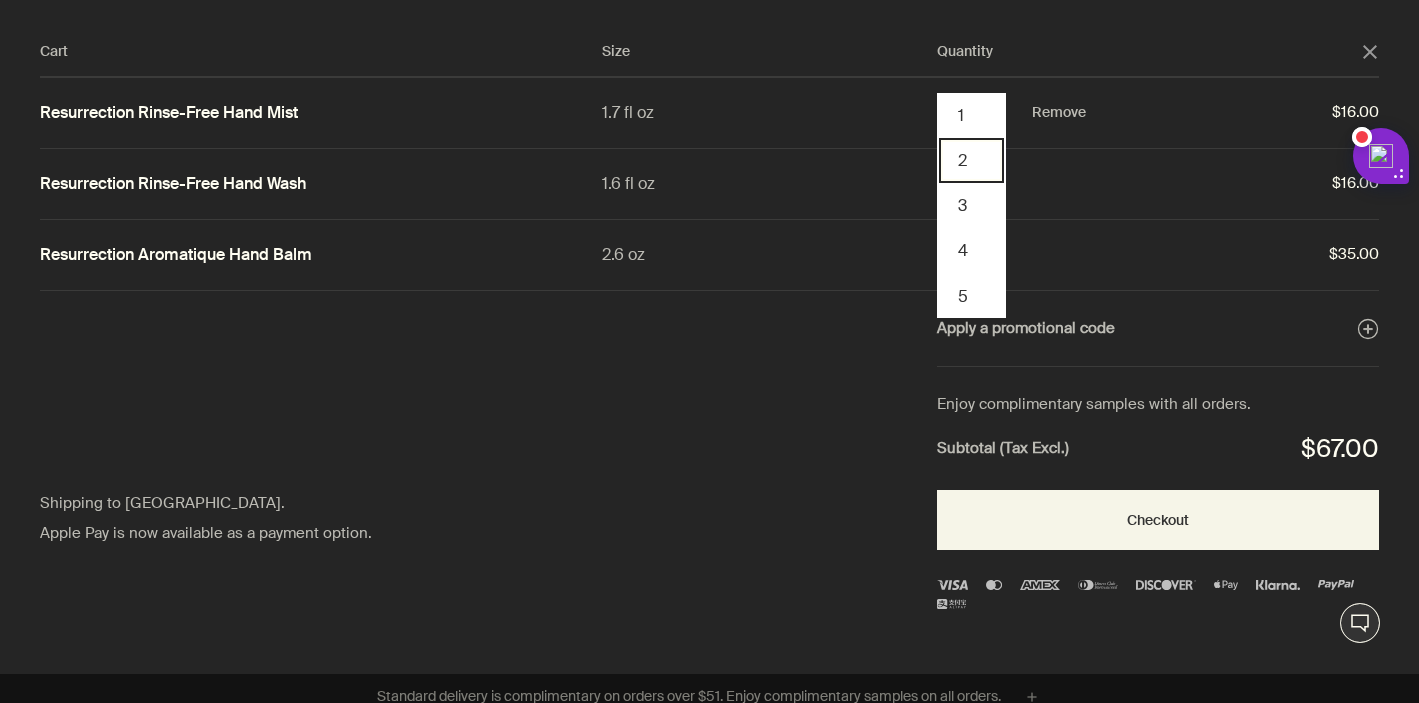 click on "2" at bounding box center [971, 160] 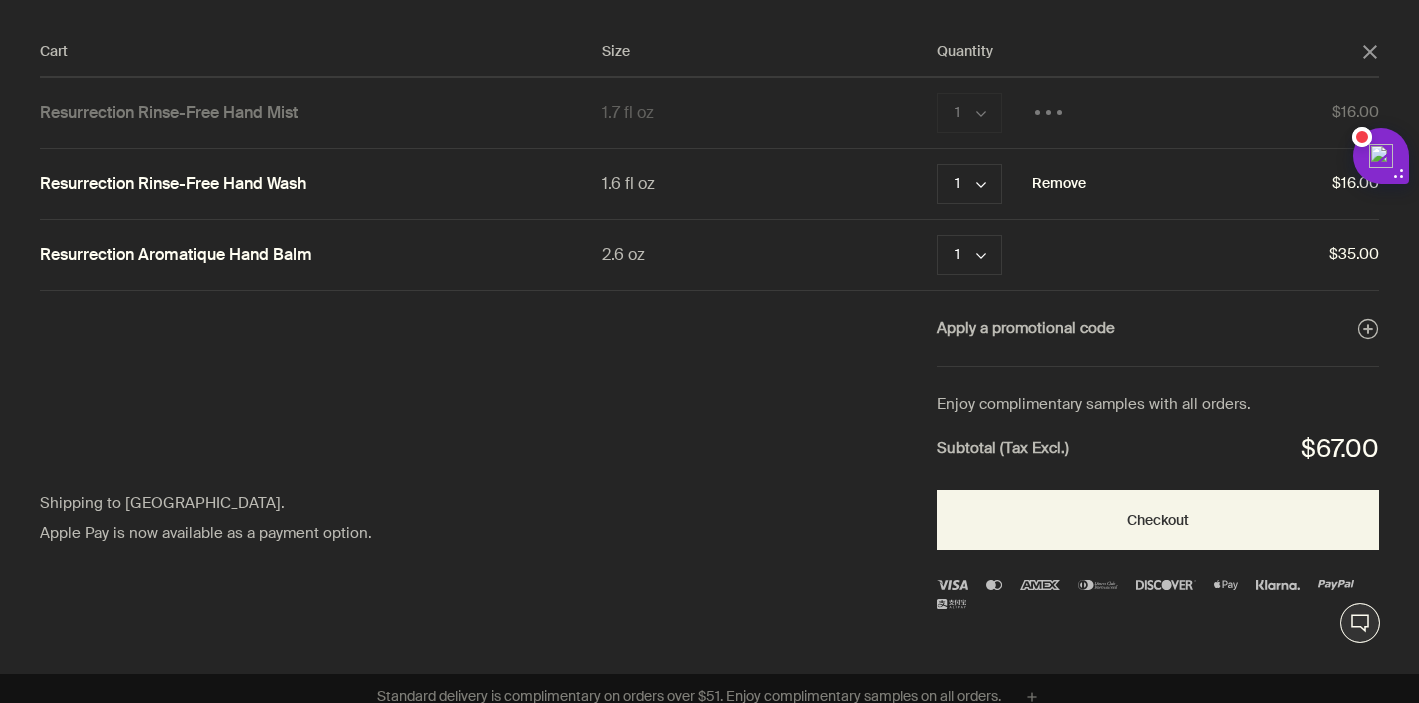 click on "Remove" at bounding box center [1059, 184] 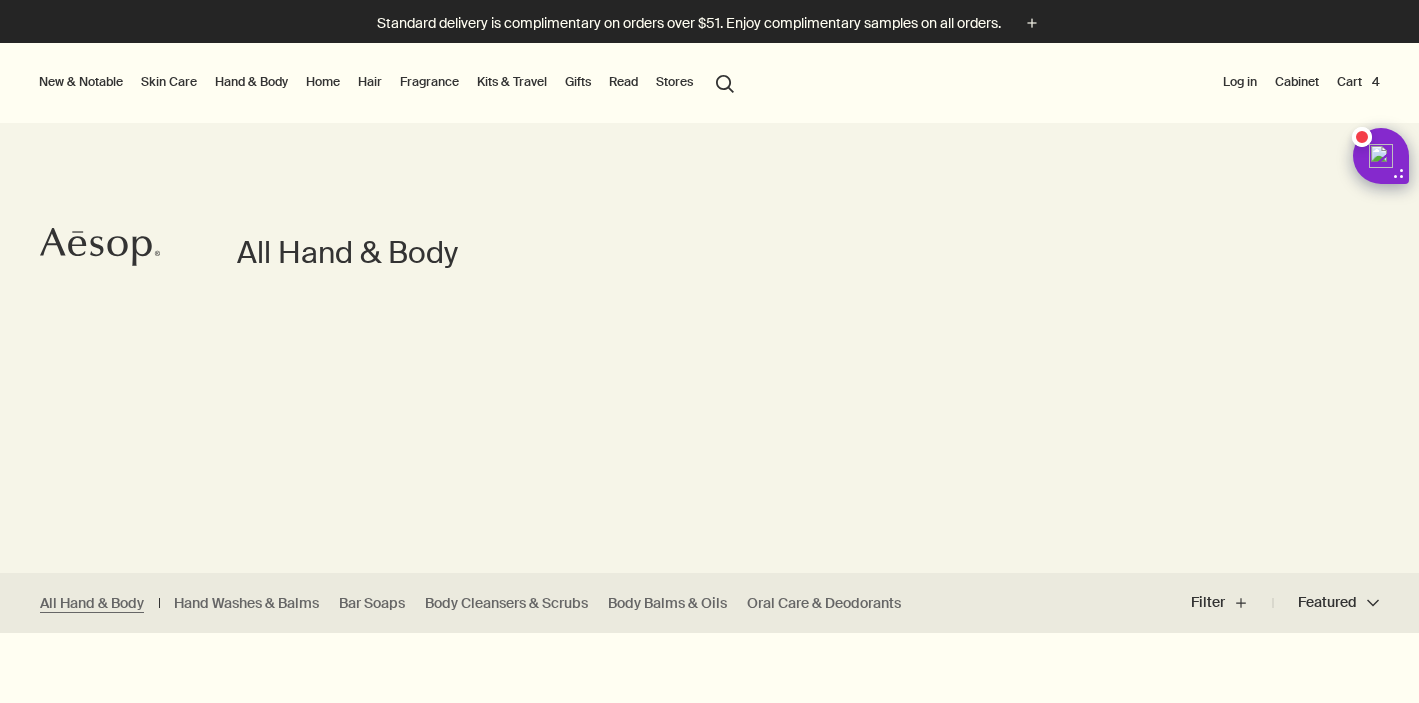 scroll, scrollTop: 0, scrollLeft: 0, axis: both 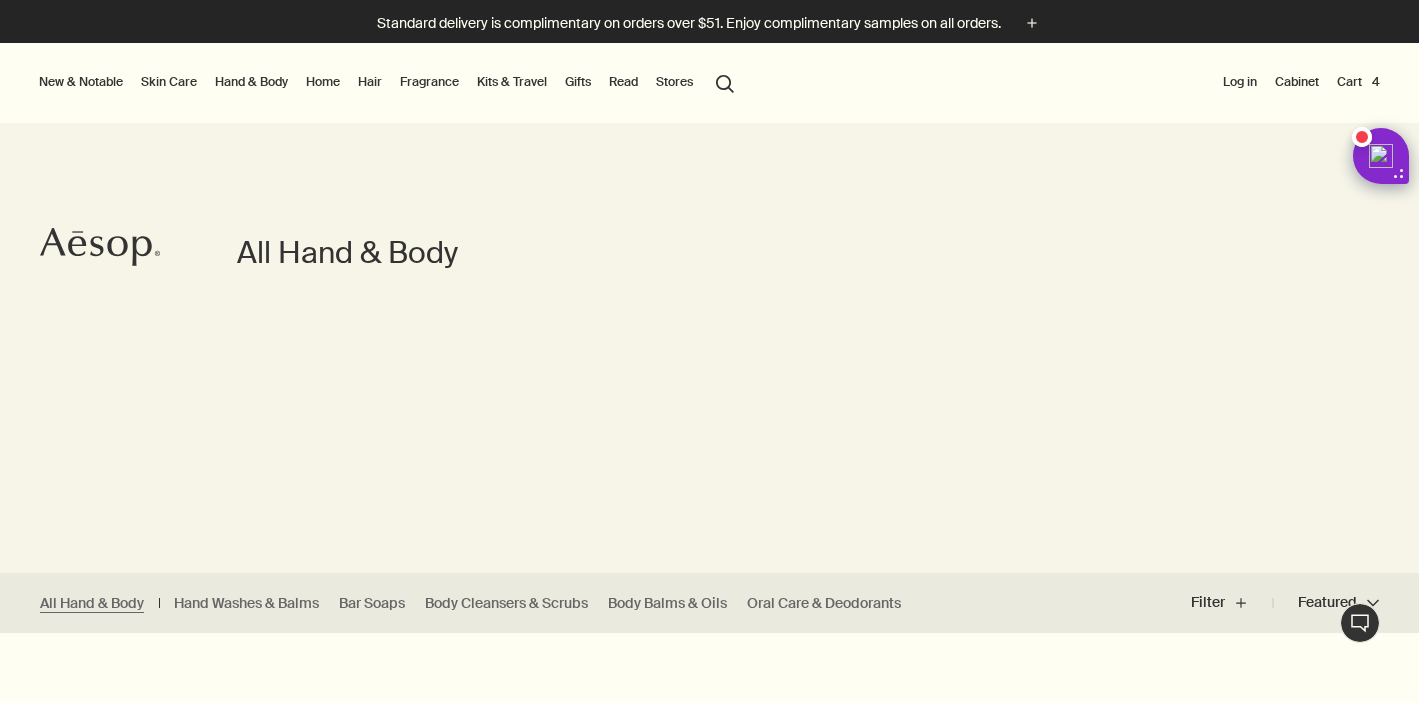 click on "Cart 4" at bounding box center [1358, 82] 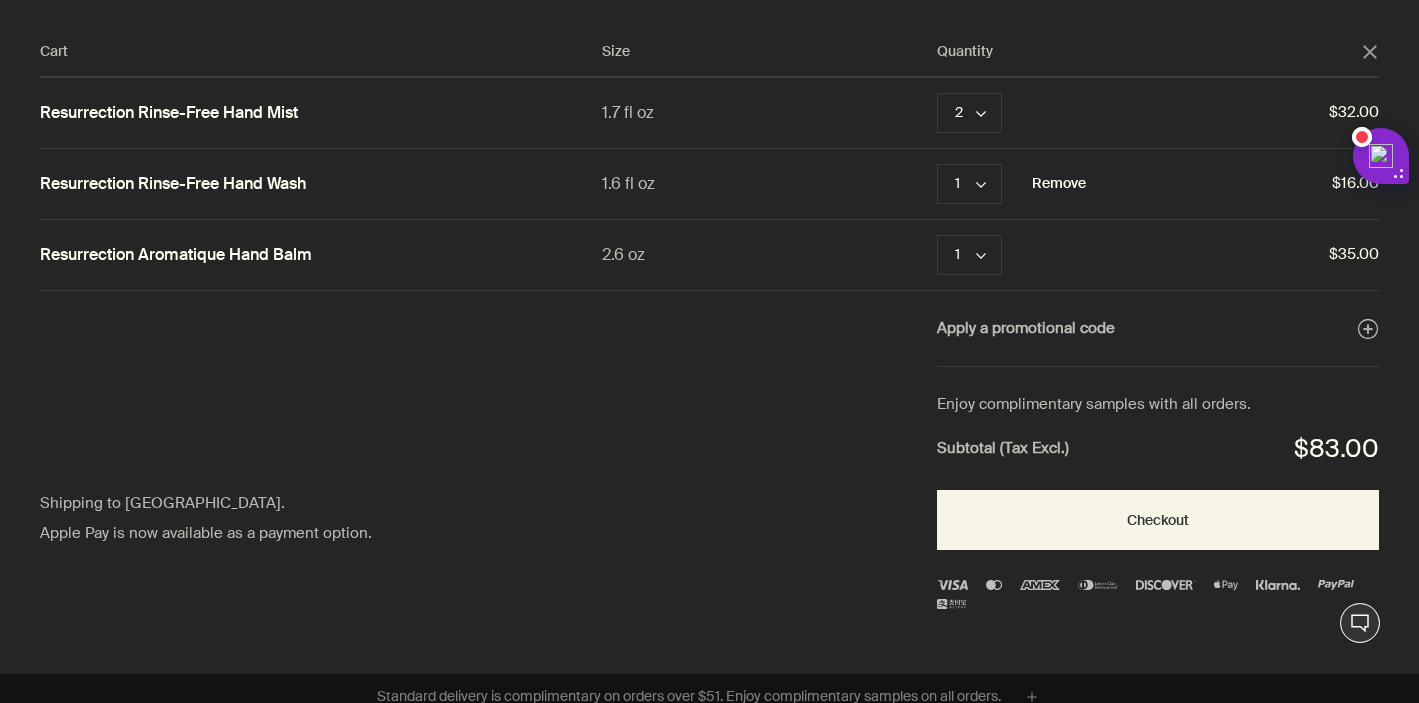 click on "Remove" at bounding box center [1059, 184] 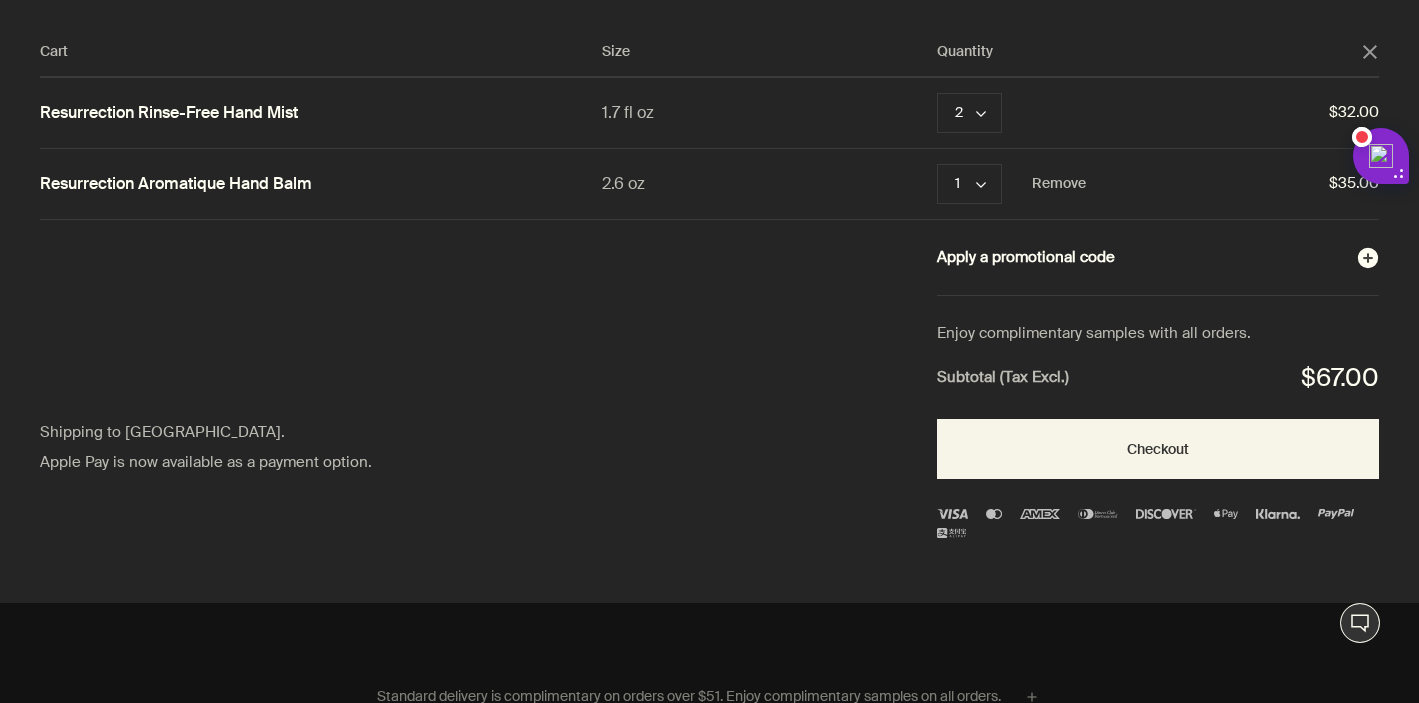click on "Apply a promotional code plusAndCloseWithCircle" at bounding box center (1158, 258) 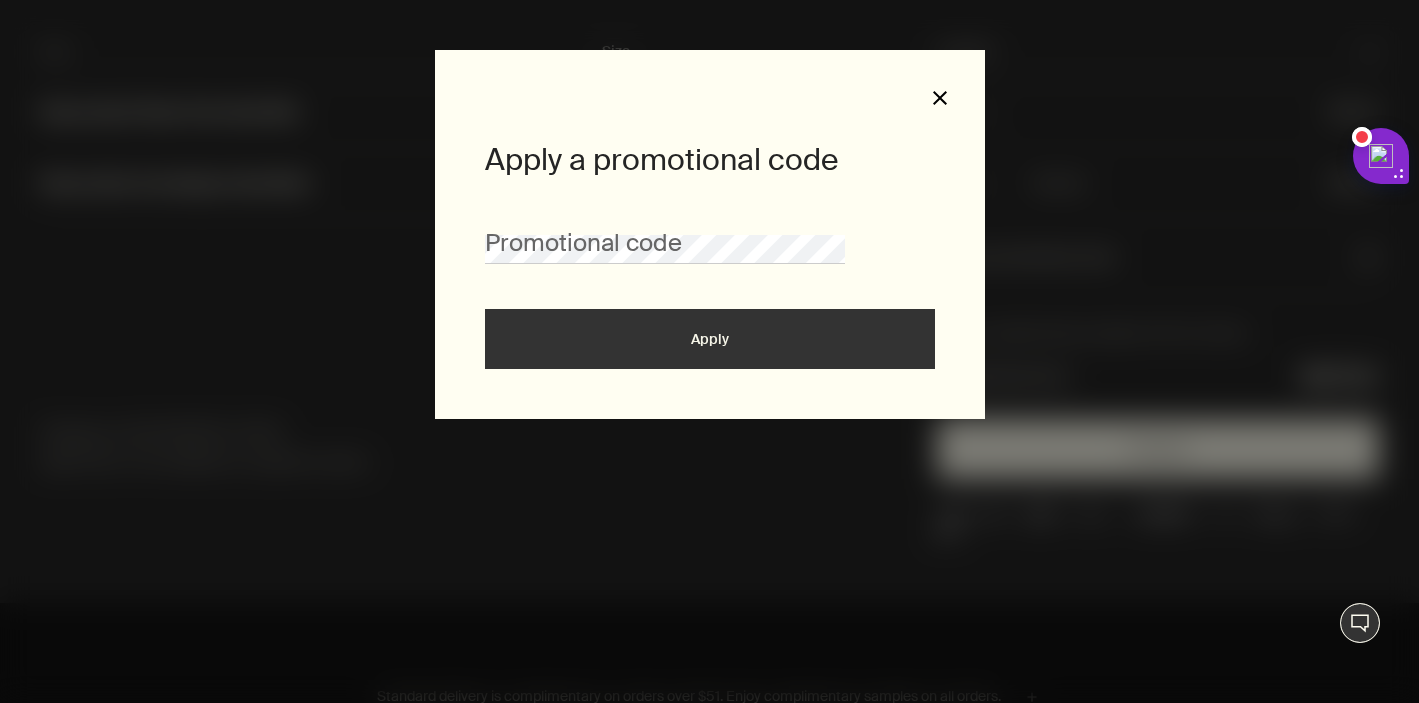 click on "close" at bounding box center [940, 98] 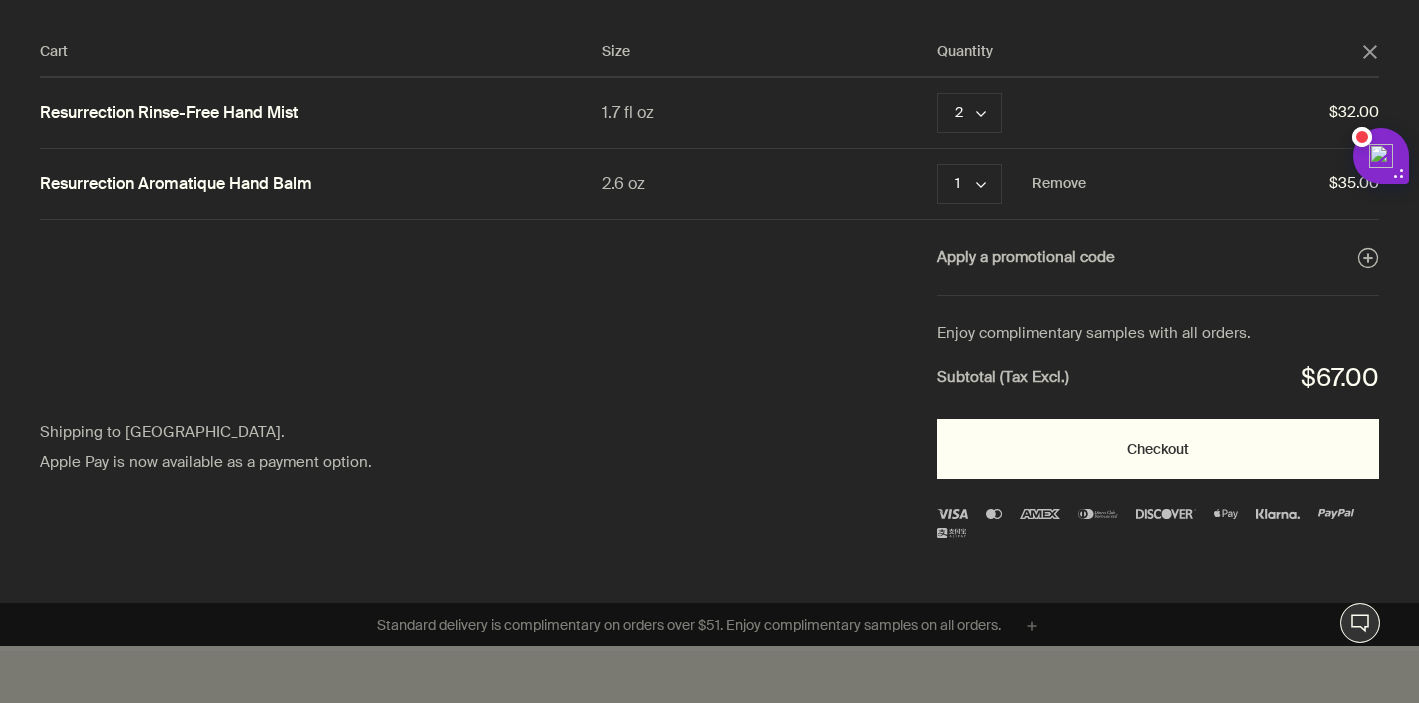 click on "Checkout" at bounding box center (1158, 449) 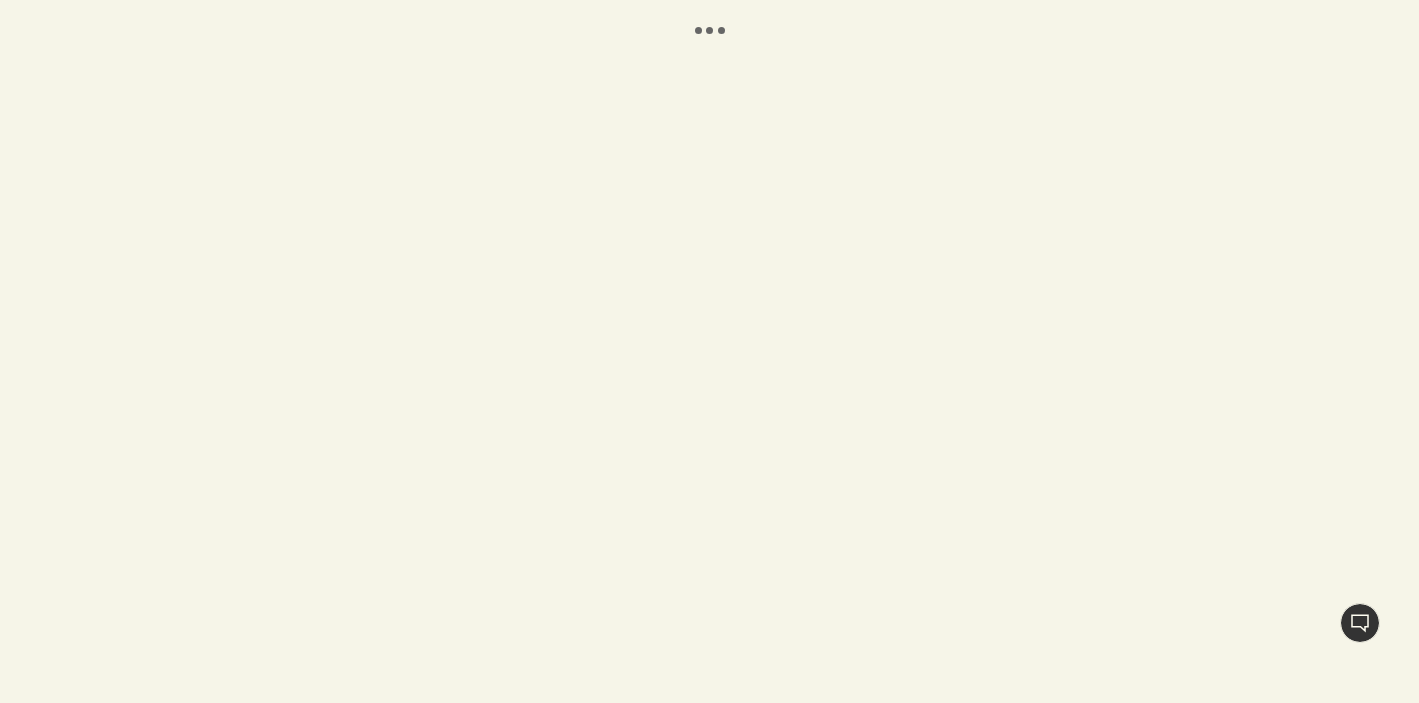 scroll, scrollTop: 0, scrollLeft: 0, axis: both 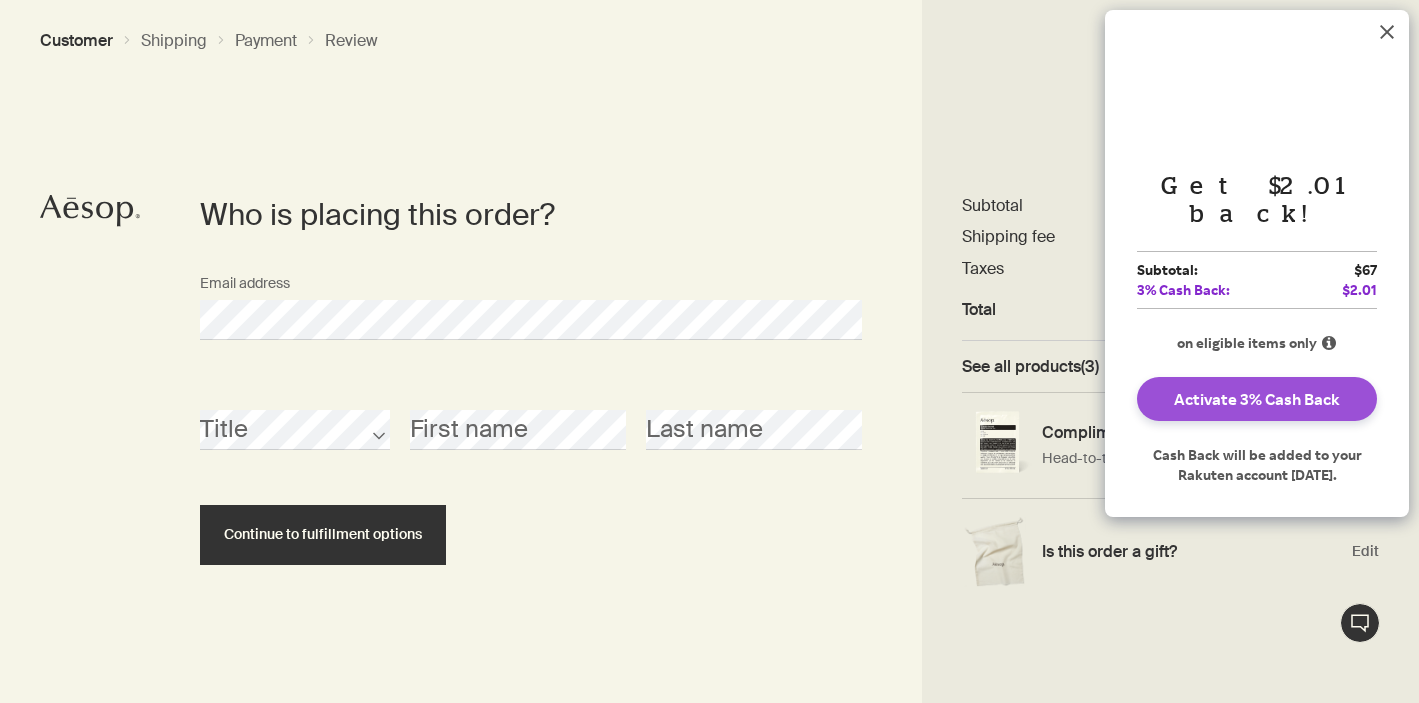 click on "Activate 3% Cash Back" at bounding box center [1257, 399] 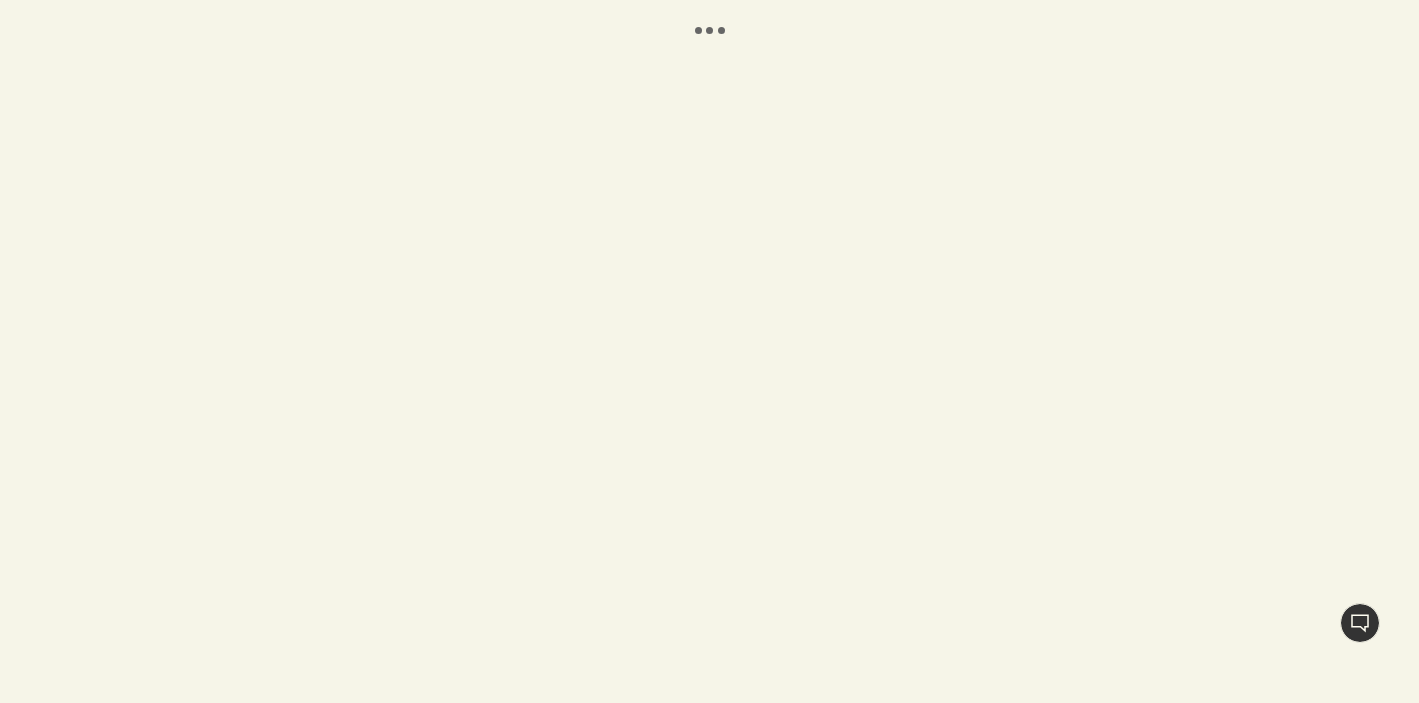 scroll, scrollTop: 0, scrollLeft: 0, axis: both 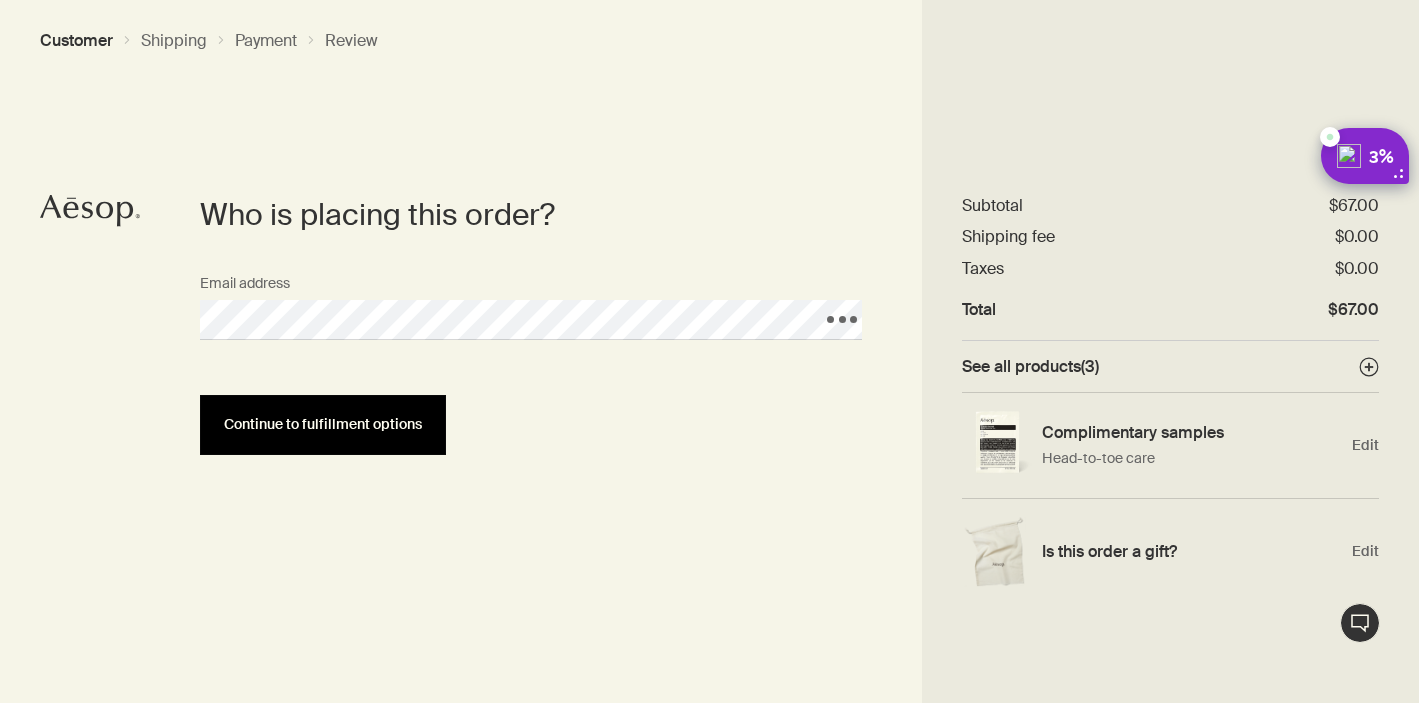 click on "Continue to fulfillment options" at bounding box center (323, 424) 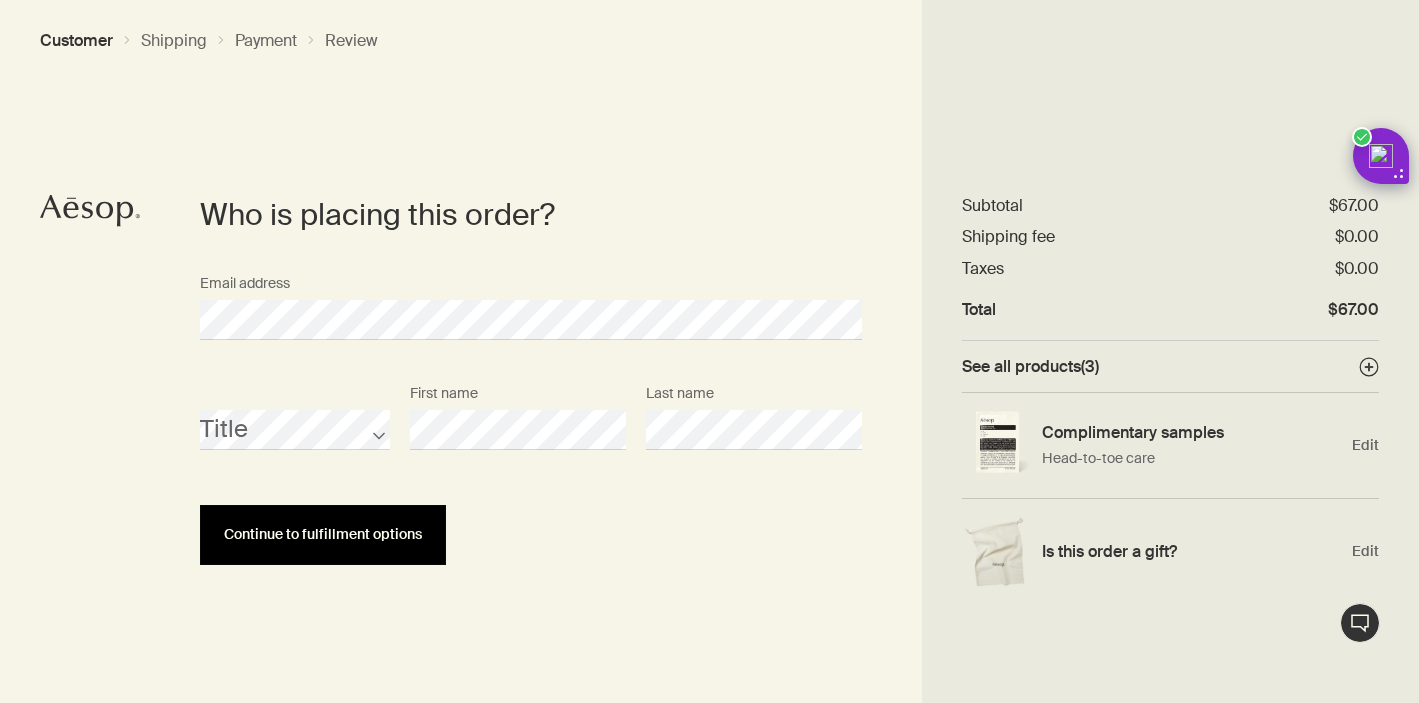 click on "Continue to fulfillment options" at bounding box center (323, 535) 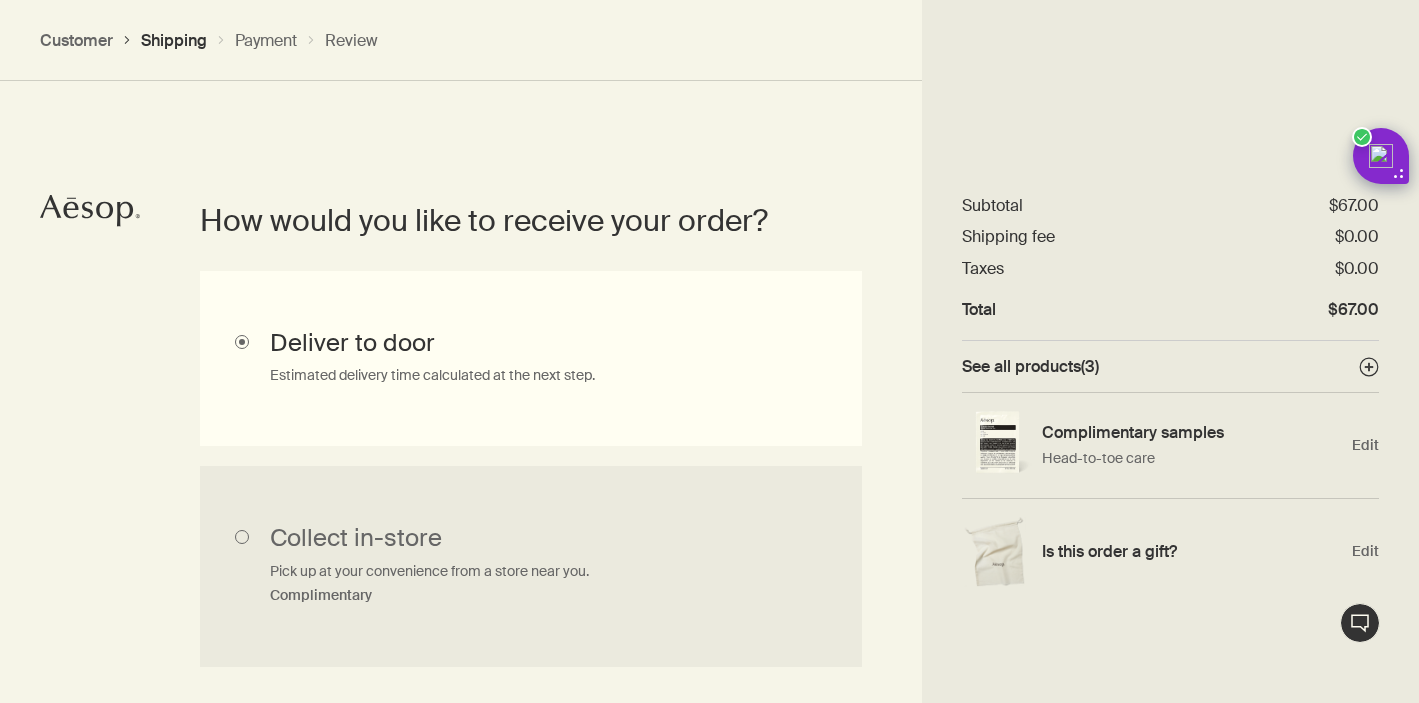 scroll, scrollTop: 447, scrollLeft: 0, axis: vertical 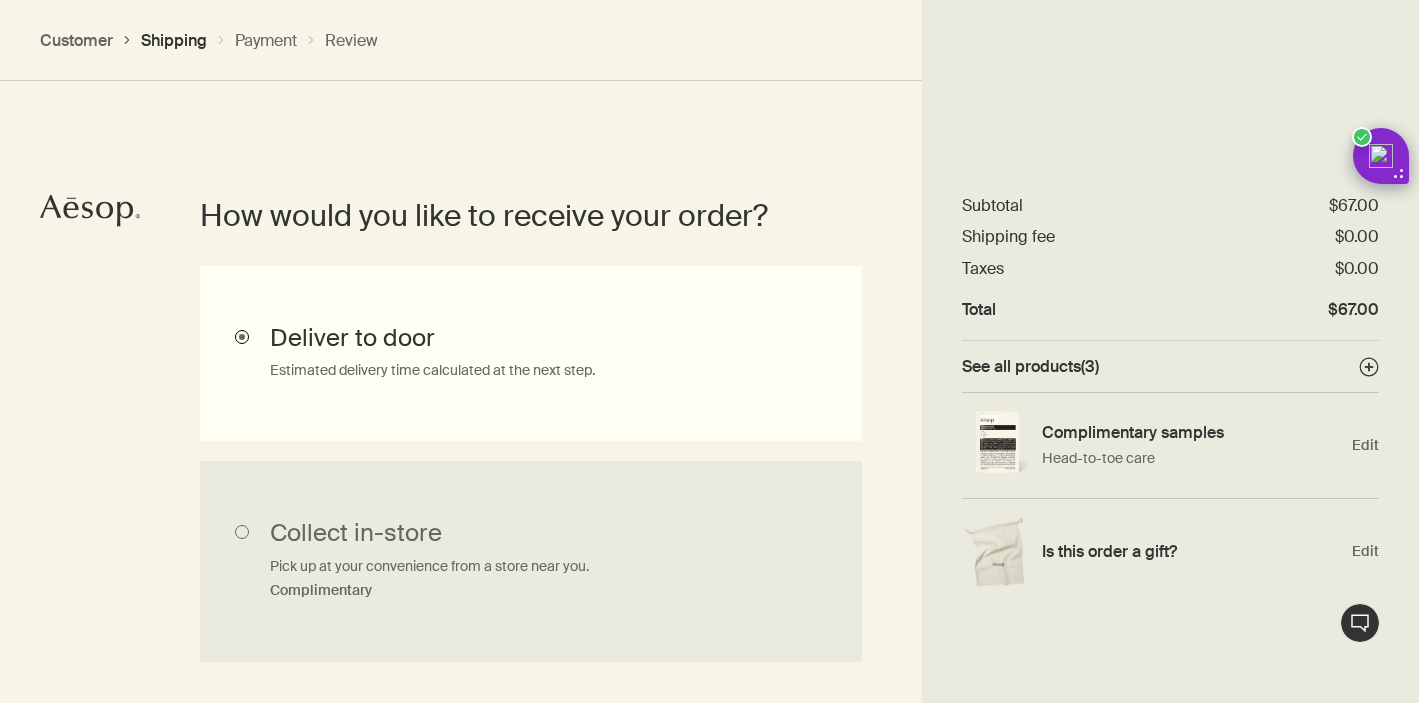 click on "Deliver to door Estimated delivery time calculated at the next step." at bounding box center [531, 353] 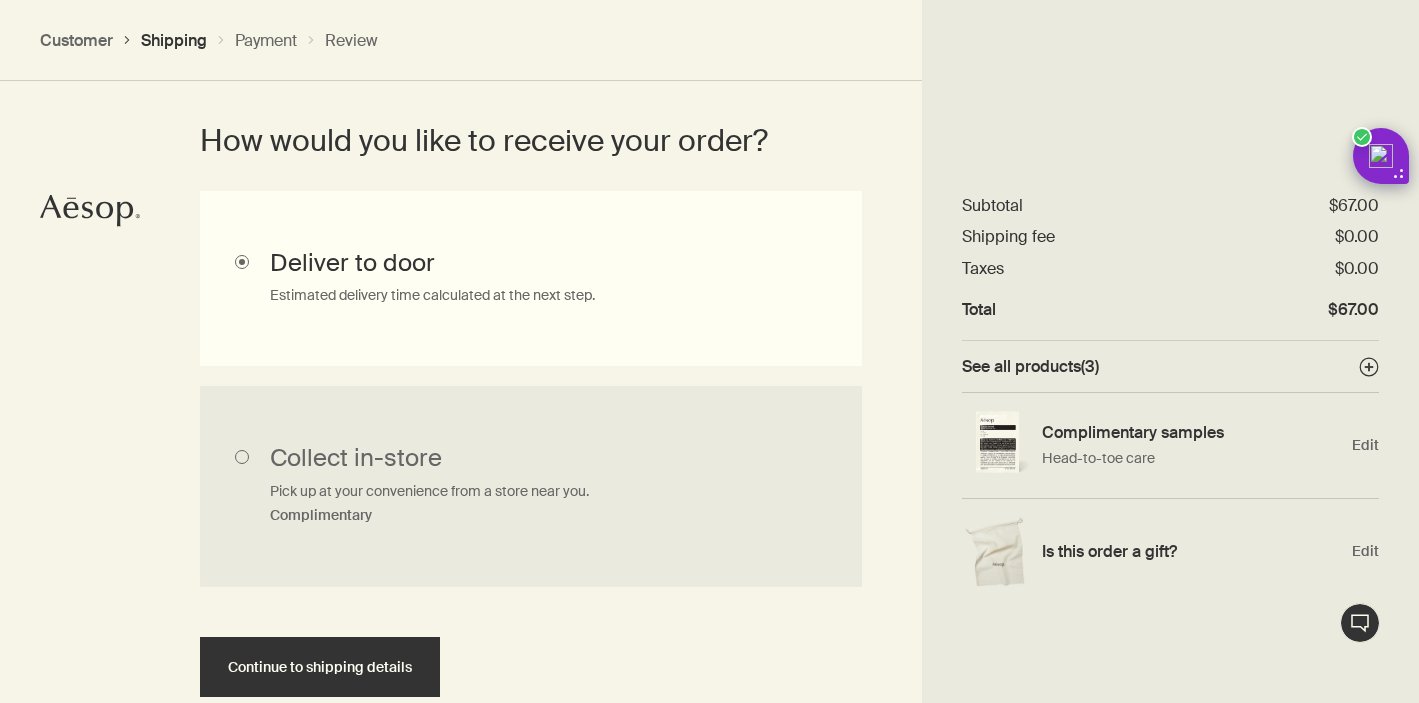 scroll, scrollTop: 649, scrollLeft: 0, axis: vertical 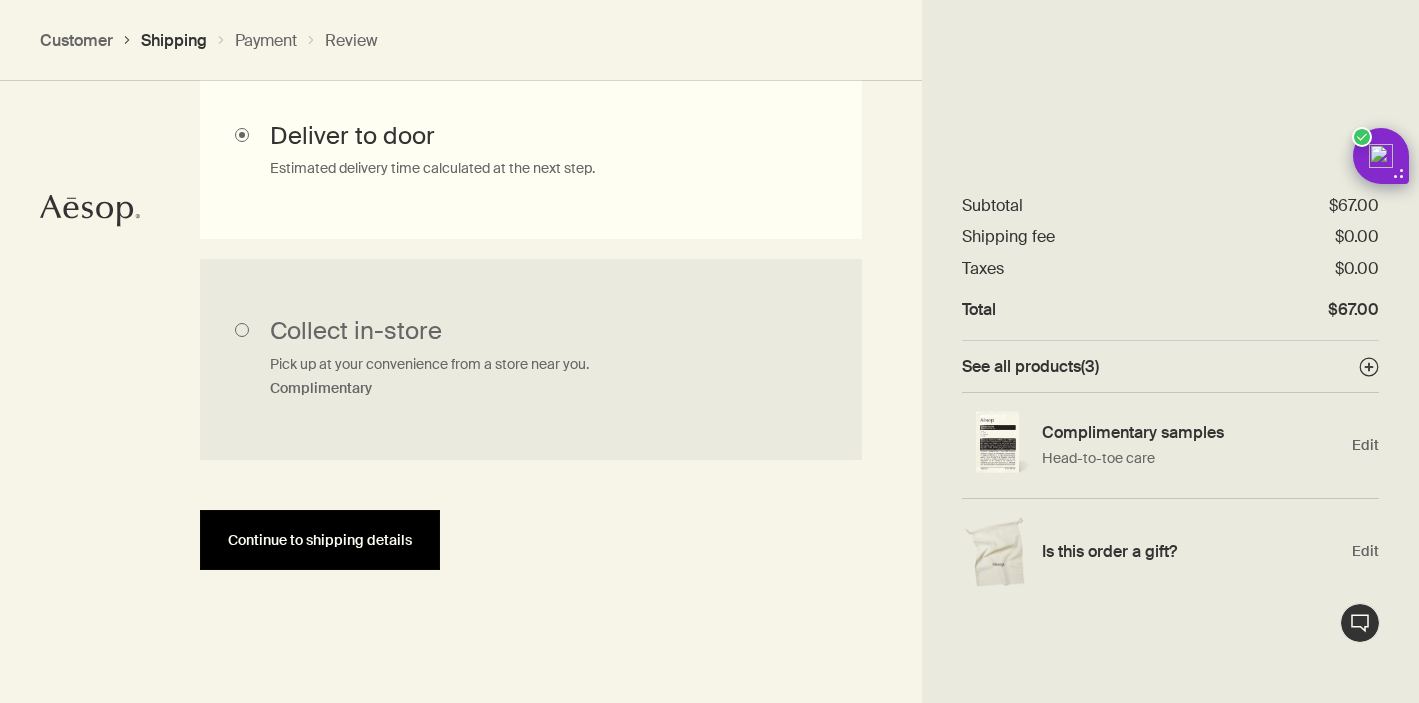 click on "Continue to shipping details" at bounding box center [320, 540] 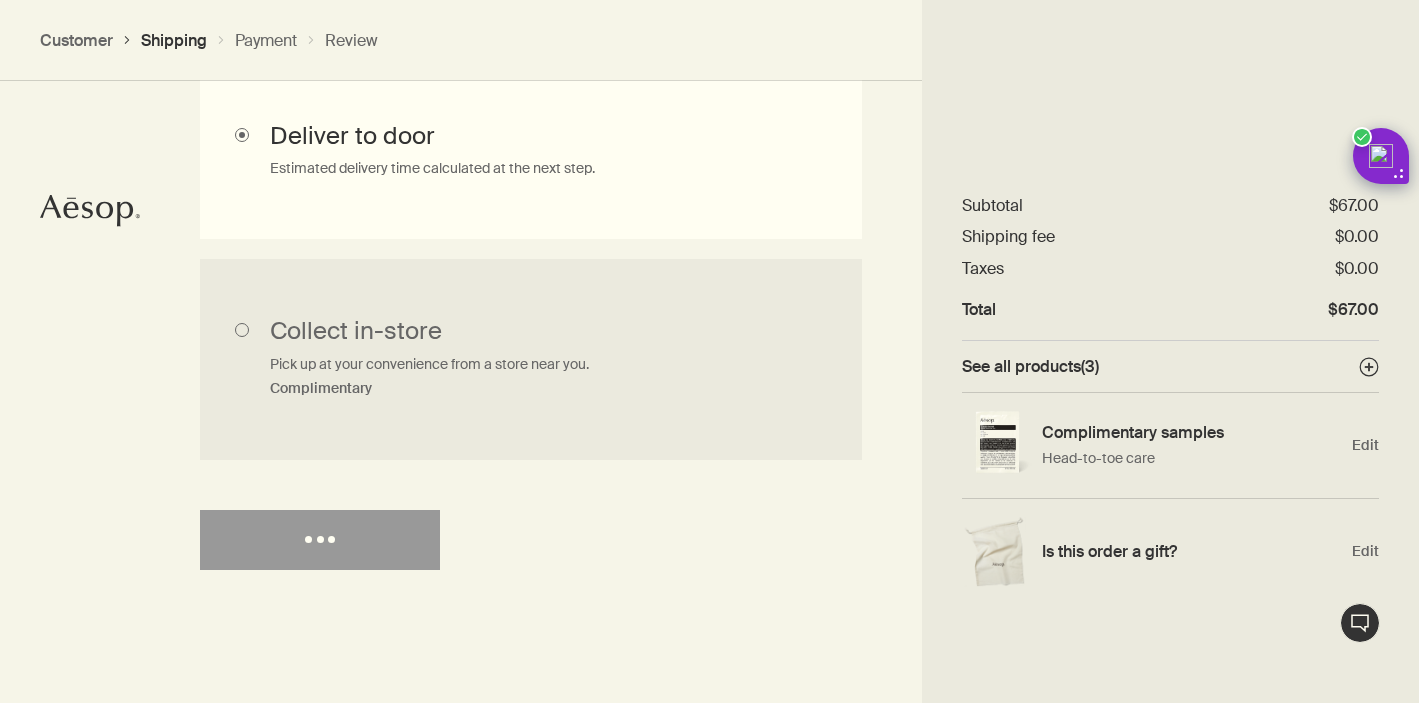 select on "US" 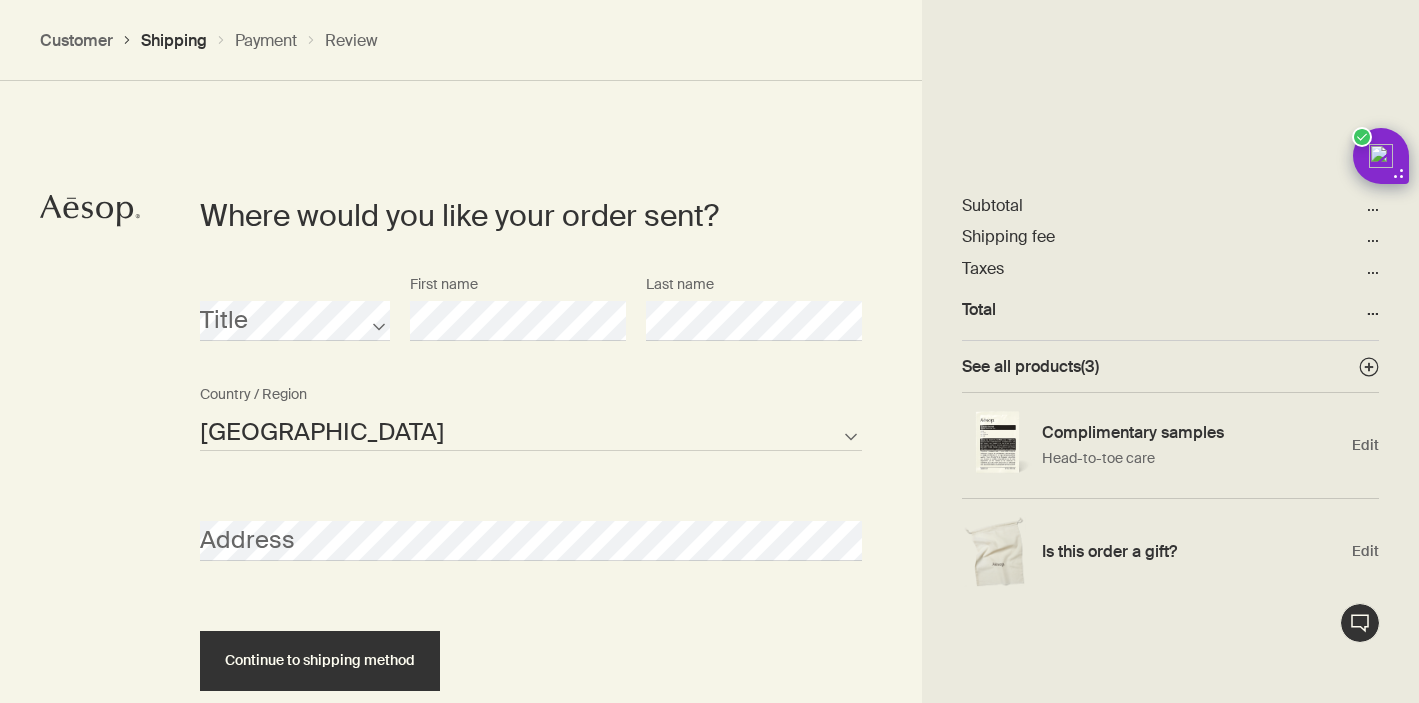scroll, scrollTop: 864, scrollLeft: 0, axis: vertical 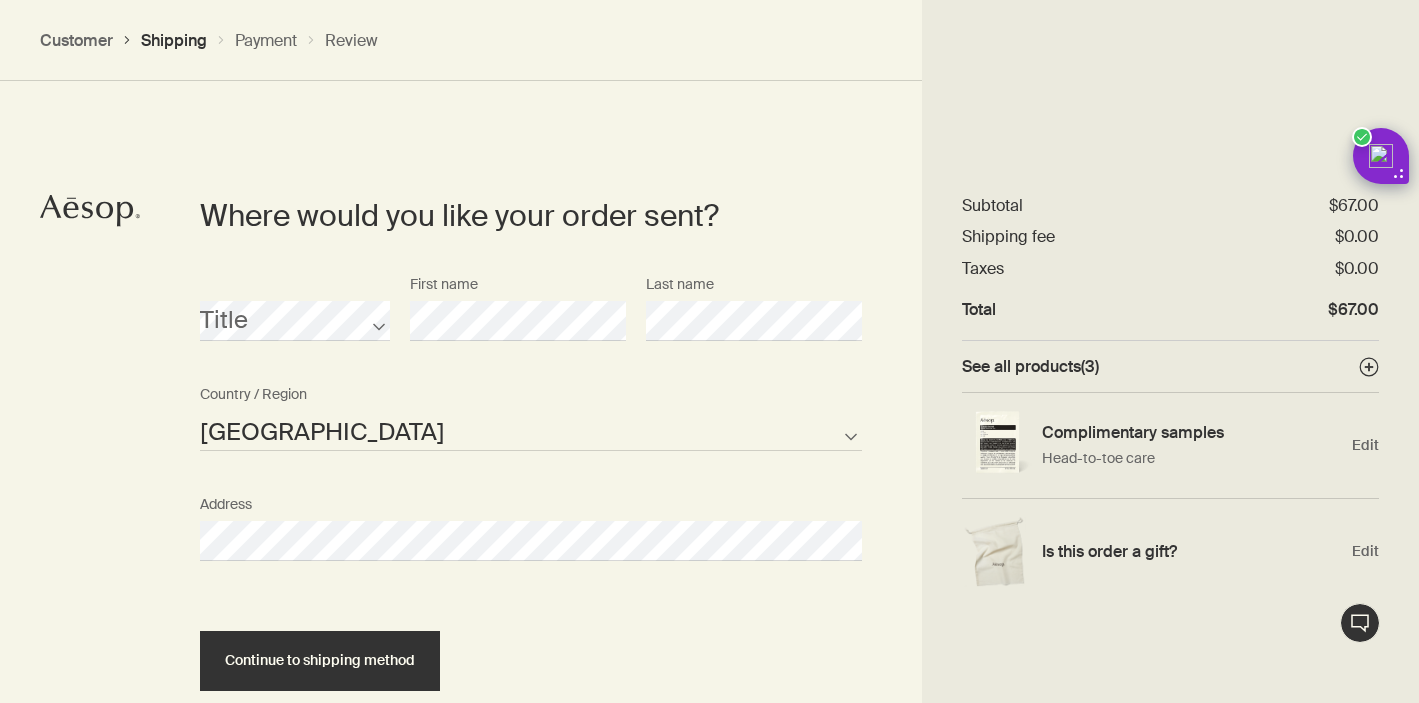 select on "US" 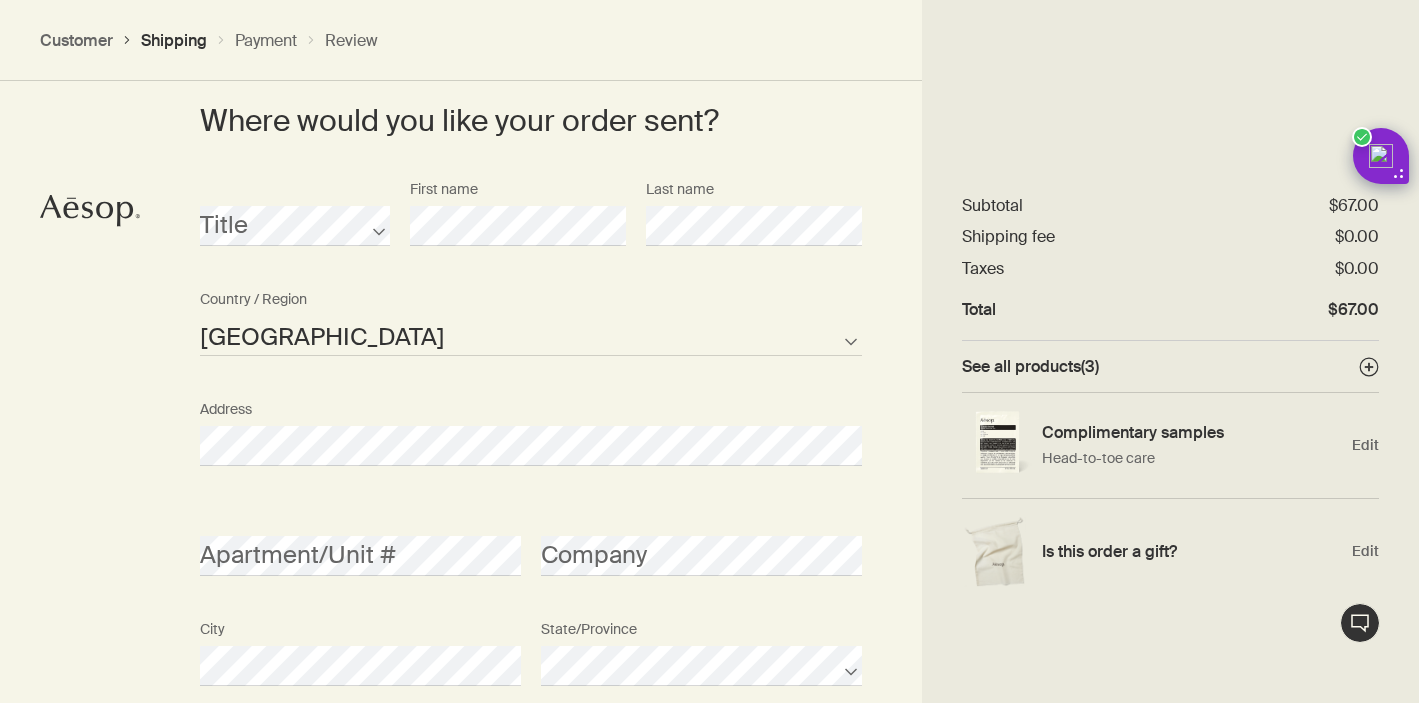 scroll, scrollTop: 1094, scrollLeft: 0, axis: vertical 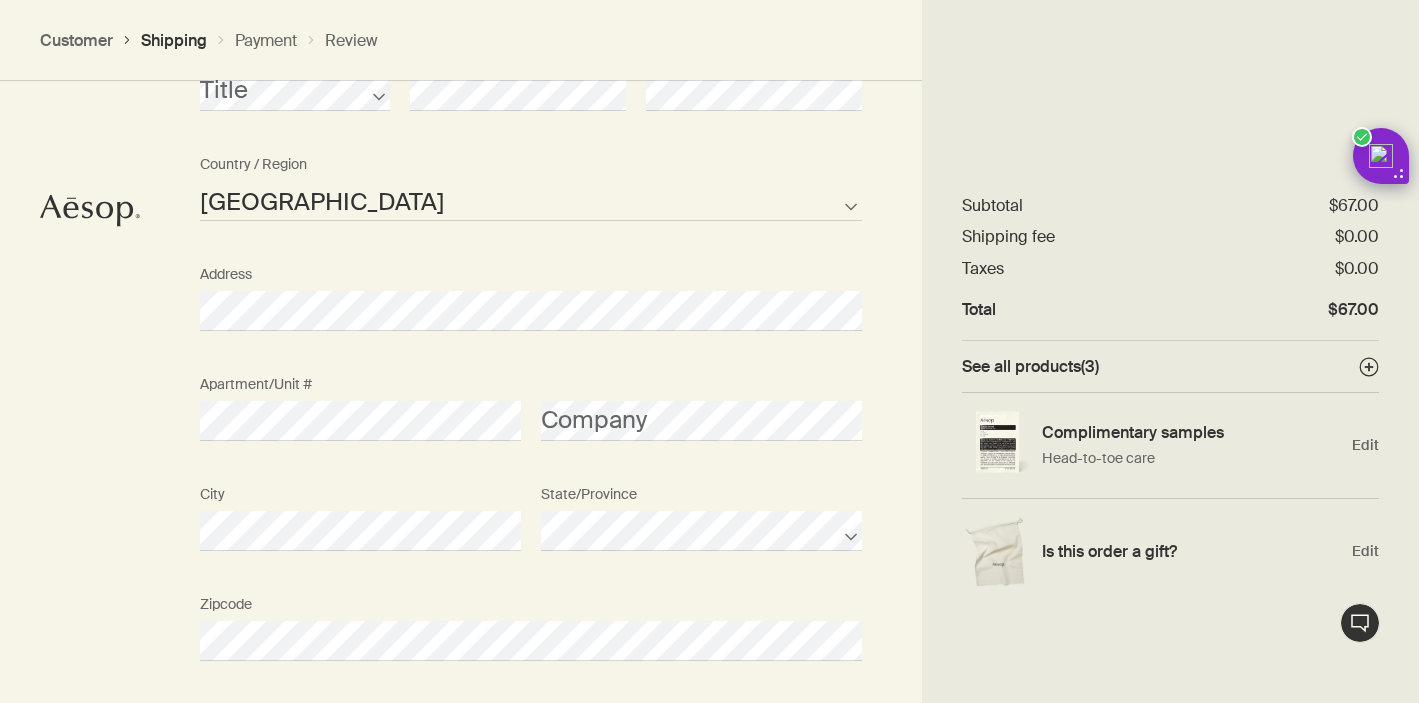 click on "Where would you like your order sent? Title First name Last name United States of America Not listed Country / Region Address Apartment/Unit # Company City State/Province Zipcode AFG ALB DZA ASM AND AGO AIA ATA ATG ARG ARM ABW AUS AUT AZE BHS BHR BGD BRB BLR BEL BLZ BEN BMU BTN BOL BIH BWA BRA IOT VGB BRN BGR BFA BDI KHM CMR CAN CPV CYM CAF TCD CHL CHN CXR CCK COL COM COK CRI HRV CUB CUW CYP CZE COD DNK DJI DMA DOM TLS ECU EGY SLV GNQ ERI EST ETH FLK FRO FJI FIN FRA PYF GAB GMB GEO DEU GHA GIB GRC GRL GRD GUM GTM GGY GIN GNB GUY HTI HND HKG HUN ISL IND IDN IRN IRQ IRL IMN ISR ITA CIV JAM JPN JEY JOR KAZ KEN KIR XKX KWT KGZ LAO LVA LBN LSO LBR LBY LIE LTU LUX MAC MKD MDG MWI MYS MDV MLI MLT MHL MRT MUS MYT MEX FSM MDA MCO MNG MNE MSR MAR MOZ MMR NAM NRU NPL NLD ANT NCL NZL NIC NER NGA NIU PRK MNP NOR OMN PAK PLW PSE PAN PNG PRY PER PHL PCN POL PRT PRI QAT COG REU ROU RUS RWA BLM SHN KNA LCA MAF SPM VCT WSM SMR STP SAU SEN SRB SYC SLE SGP SXM SVK SVN SLB SOM KOR ZAF SSD ESP LKA SDN SUR SJM SWZ SWE CHE SYR TWN" at bounding box center [709, 433] 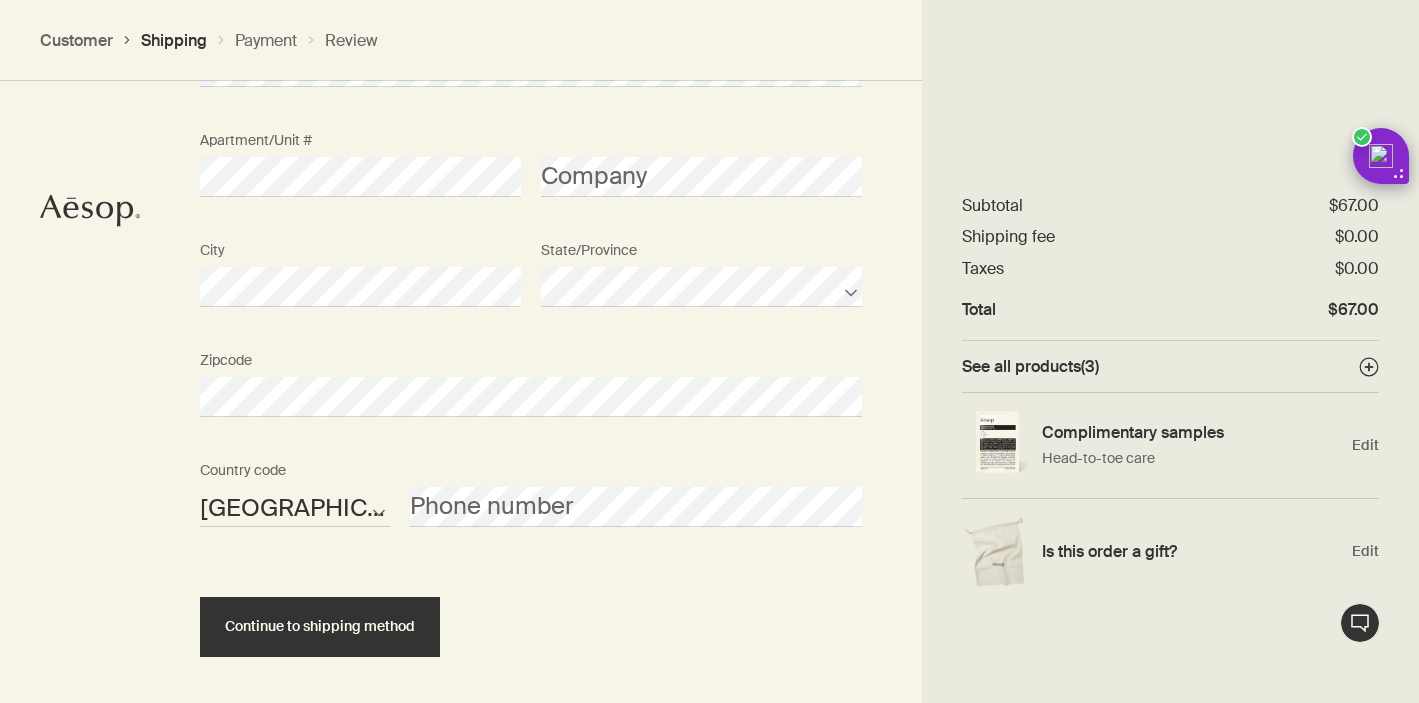 scroll, scrollTop: 1424, scrollLeft: 0, axis: vertical 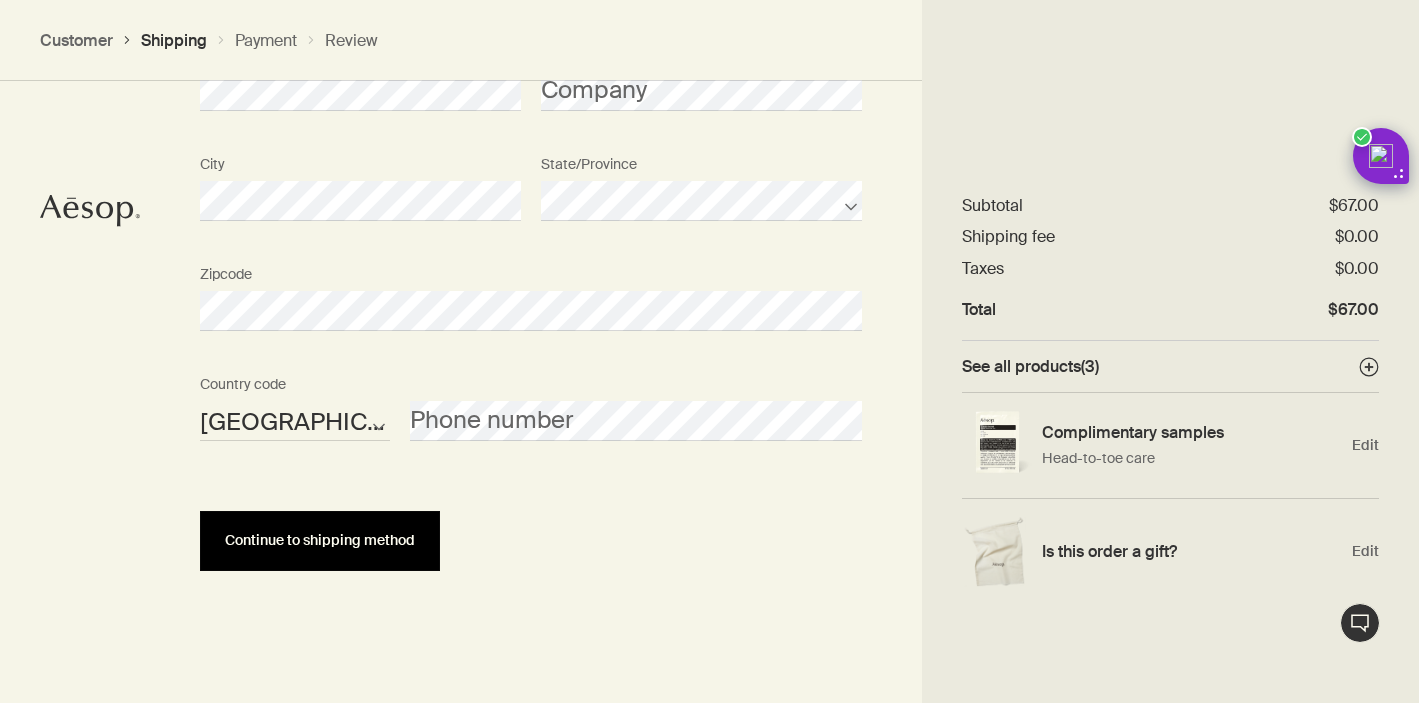click on "Continue to shipping method" at bounding box center [320, 540] 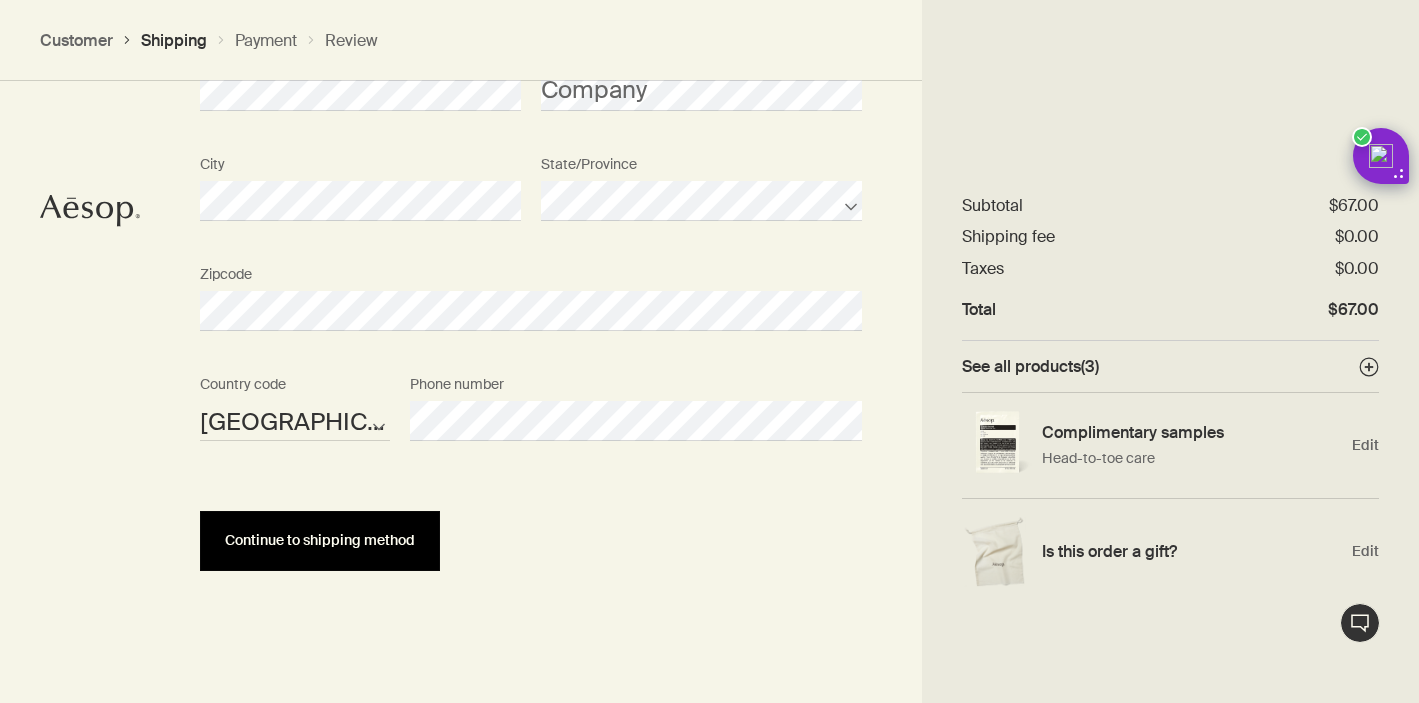 click on "Continue to shipping method" at bounding box center (320, 541) 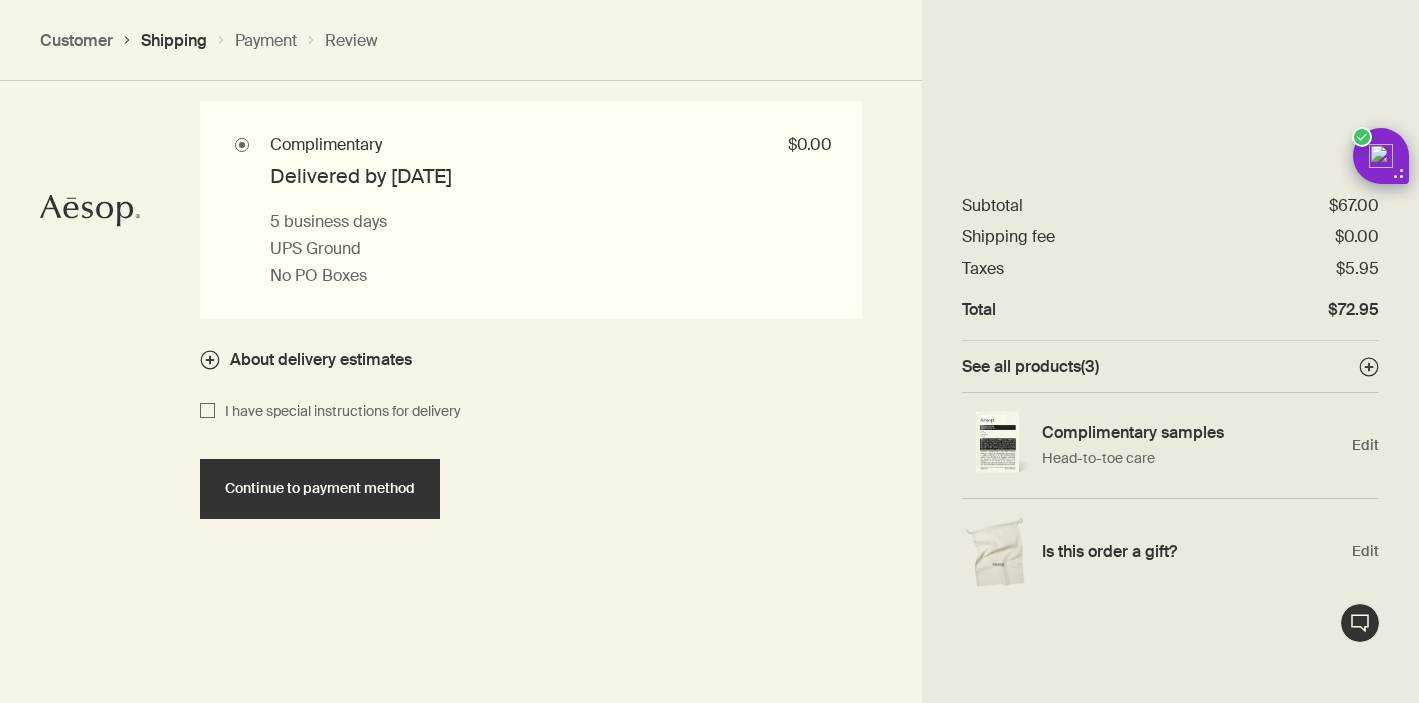 scroll, scrollTop: 1944, scrollLeft: 0, axis: vertical 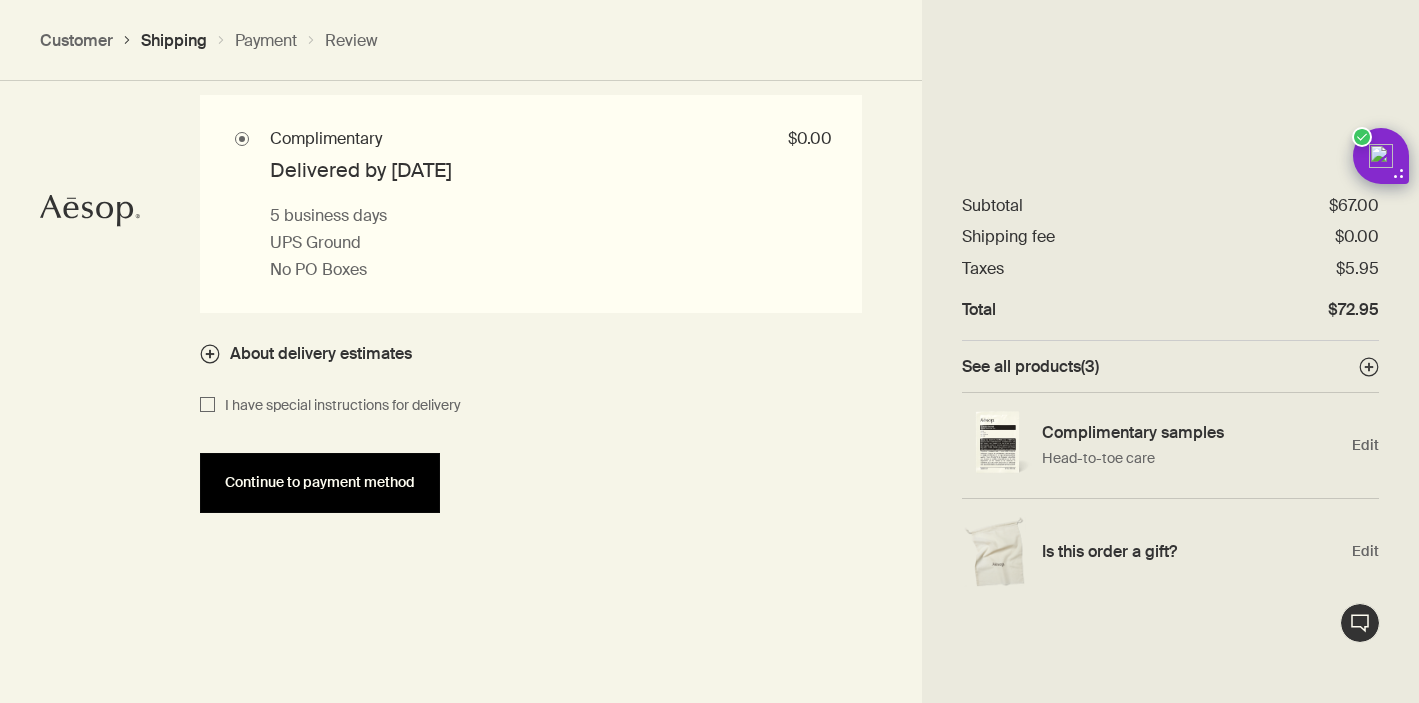 click on "Continue to payment method" at bounding box center [320, 482] 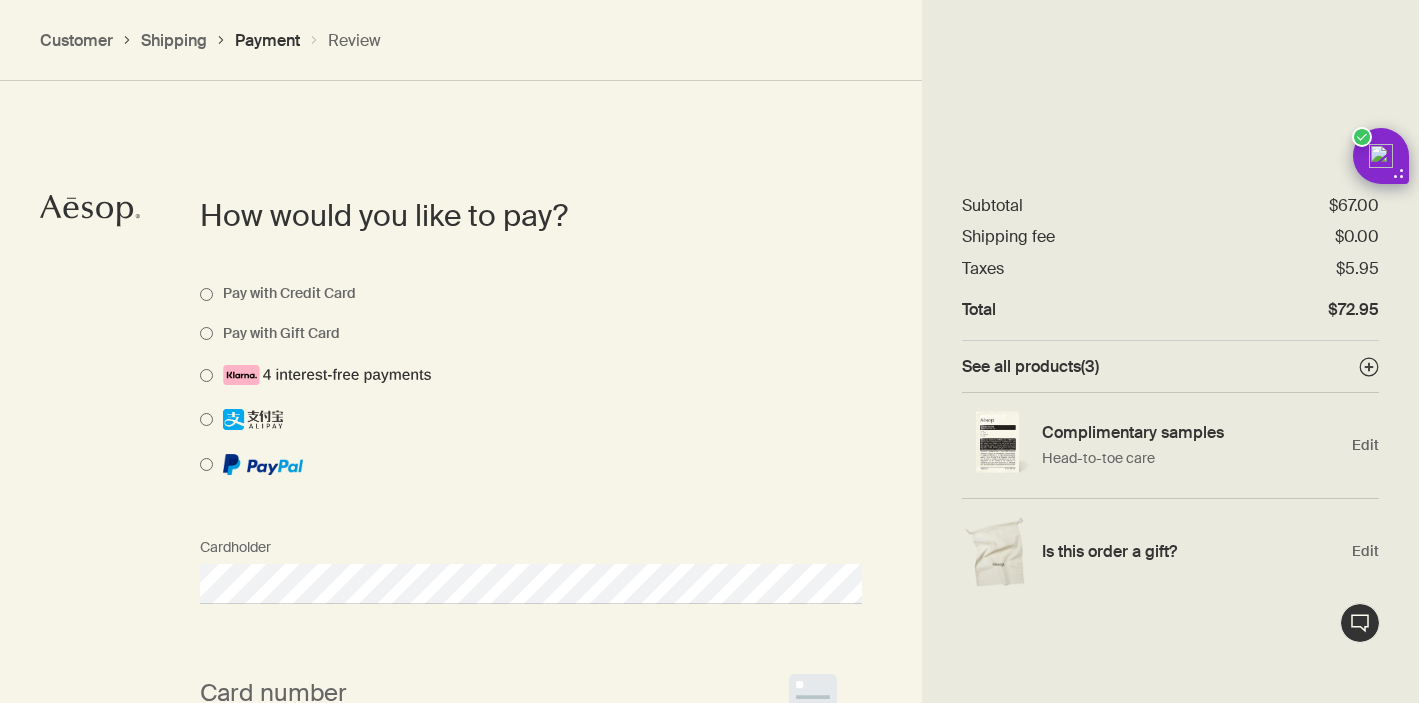 scroll, scrollTop: 1418, scrollLeft: 0, axis: vertical 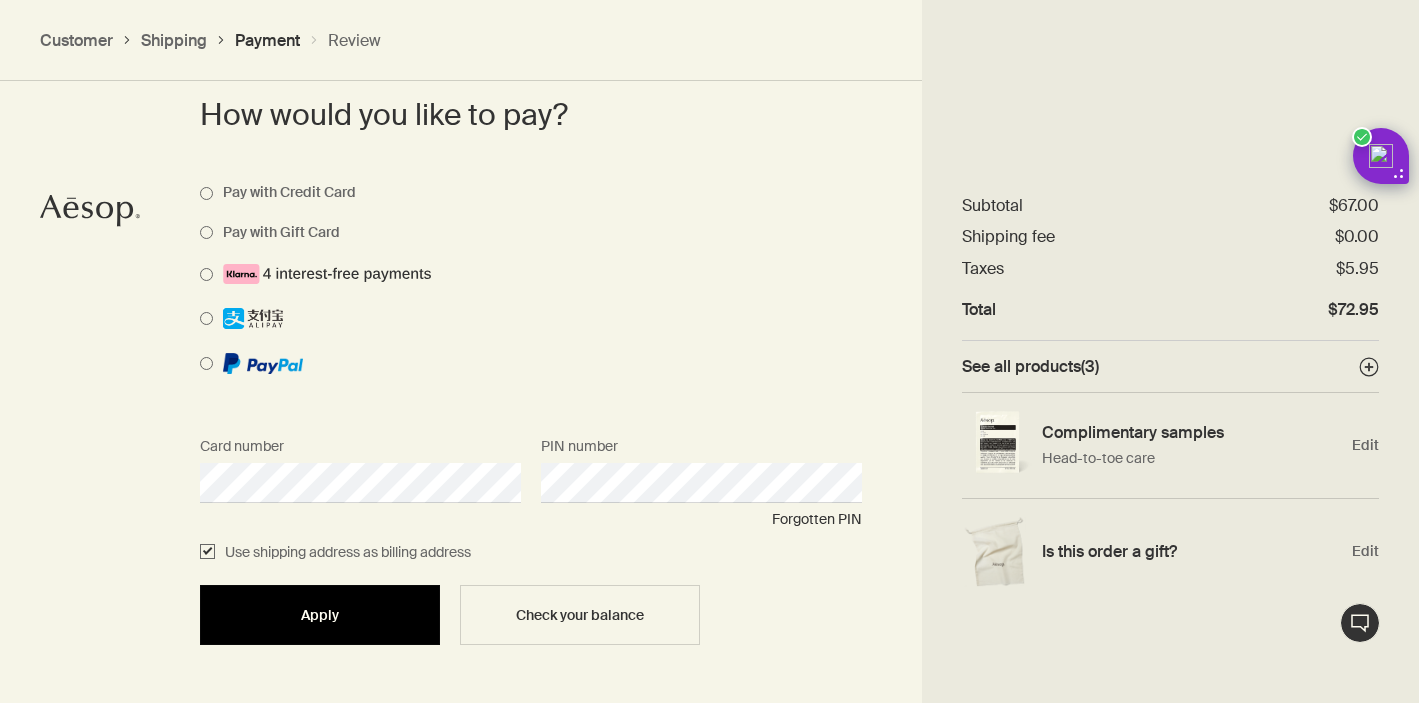 click on "Apply" at bounding box center [320, 615] 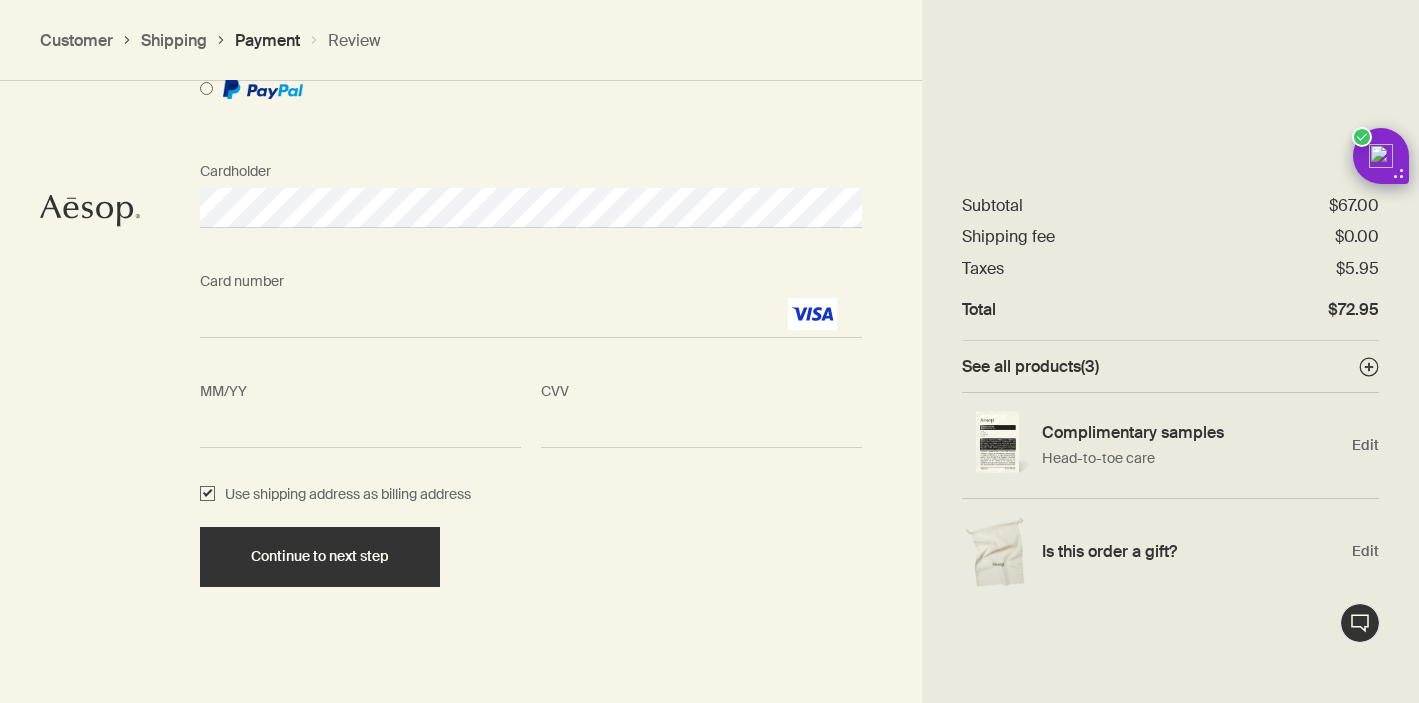 scroll, scrollTop: 2192, scrollLeft: 0, axis: vertical 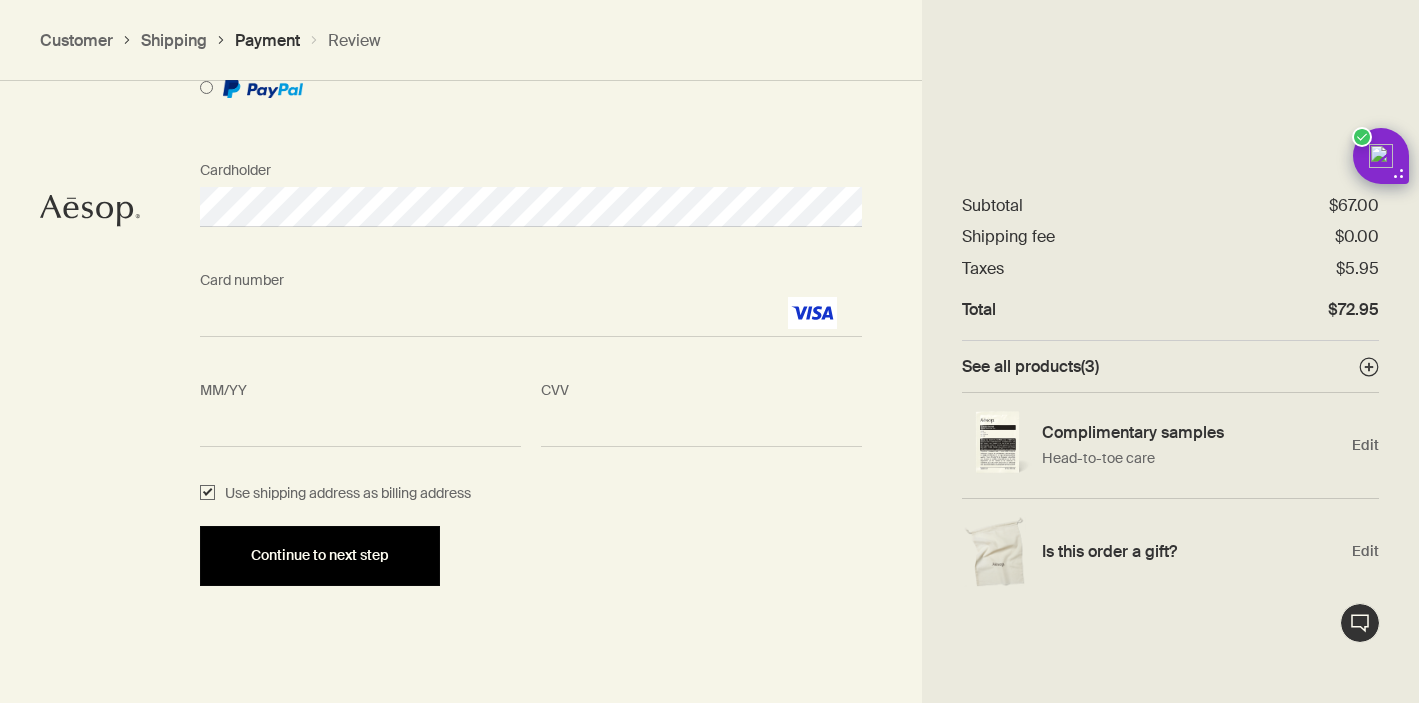 click on "Continue to next step" at bounding box center (320, 555) 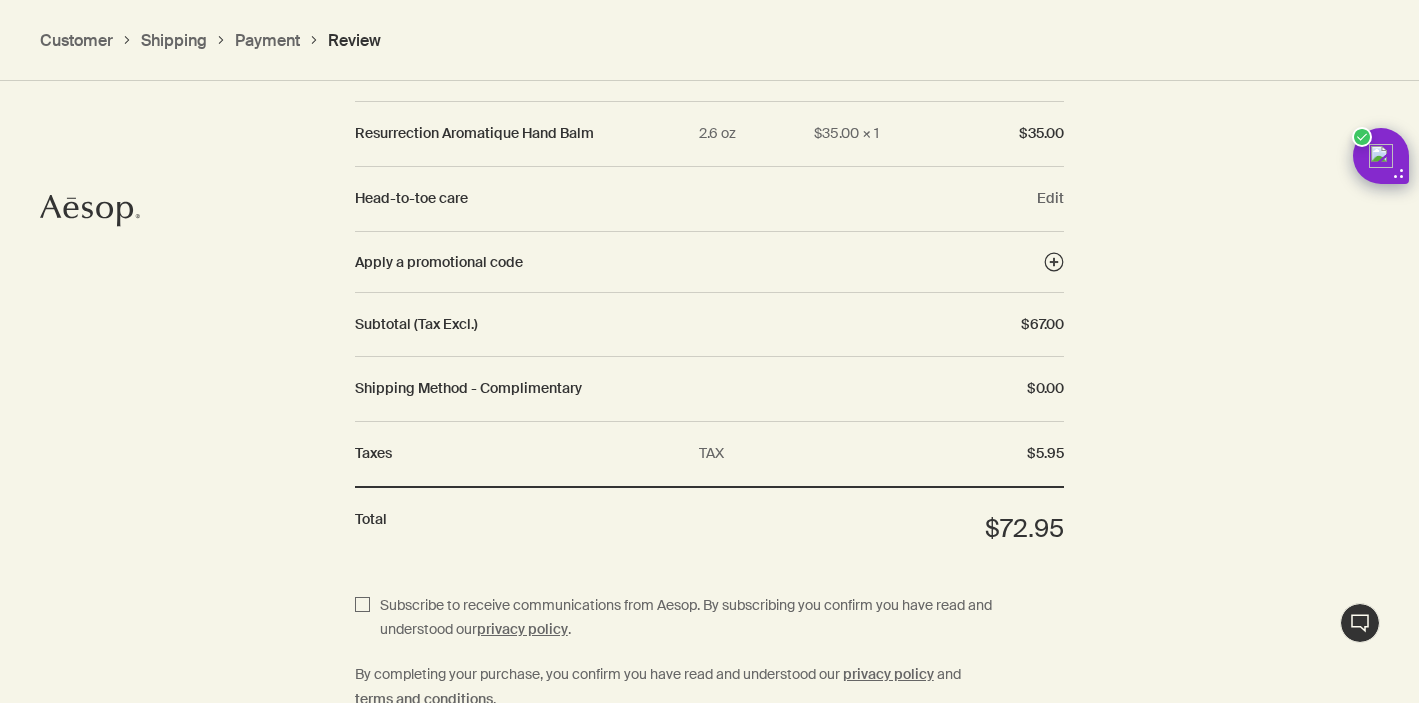 scroll, scrollTop: 2526, scrollLeft: 0, axis: vertical 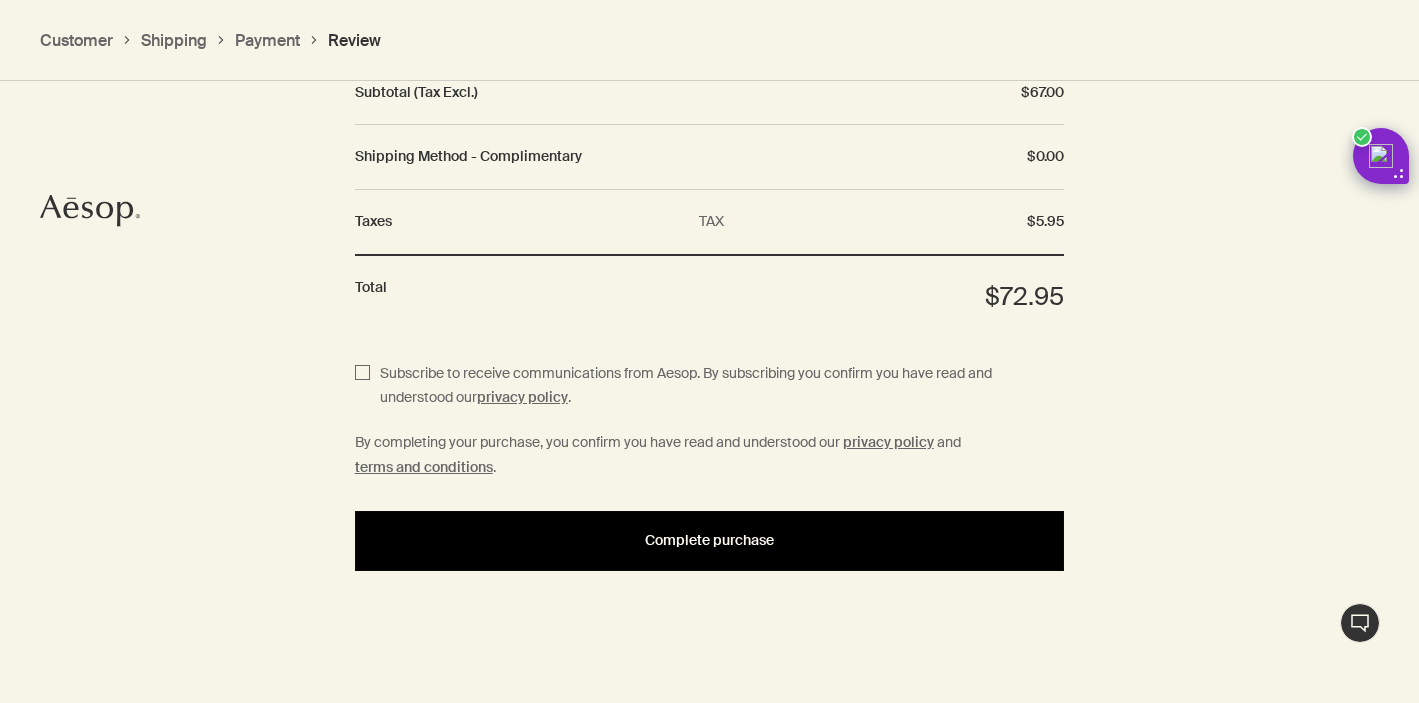 click on "Complete purchase" at bounding box center (710, 540) 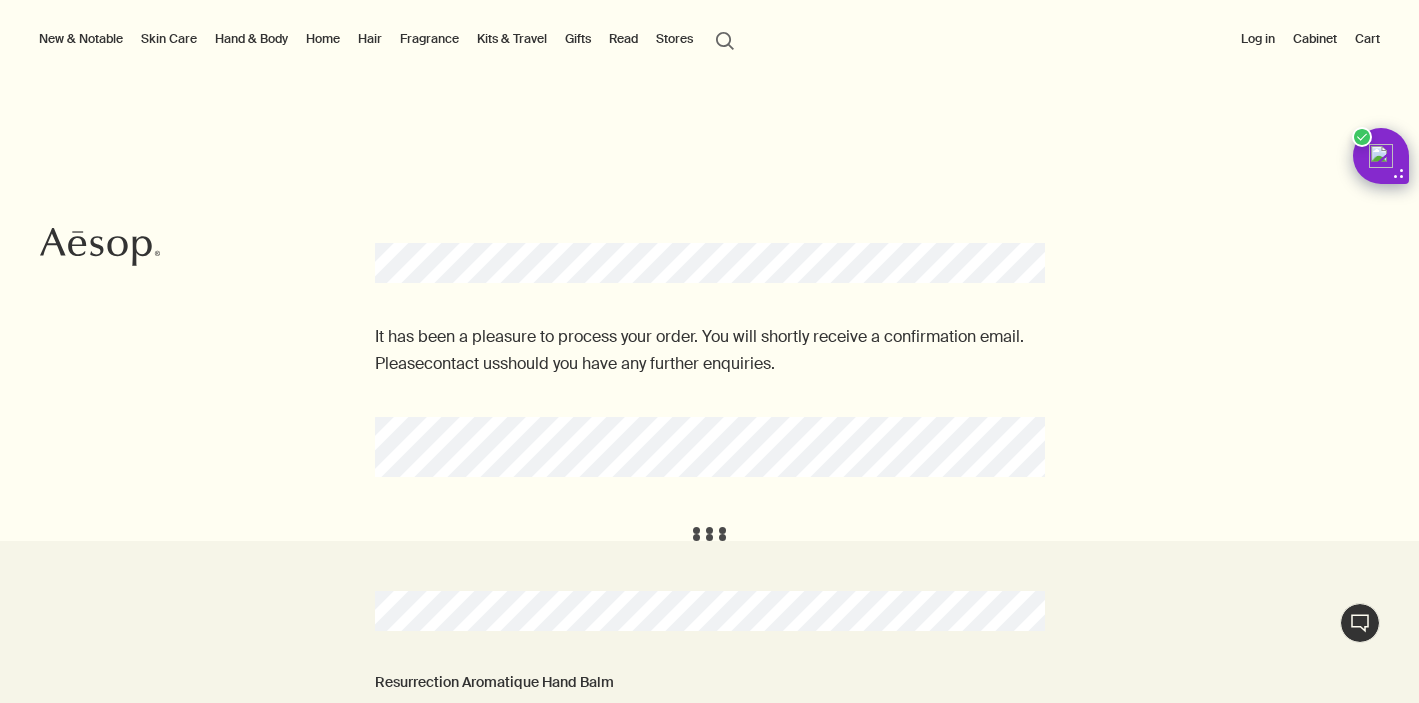 scroll, scrollTop: 0, scrollLeft: 0, axis: both 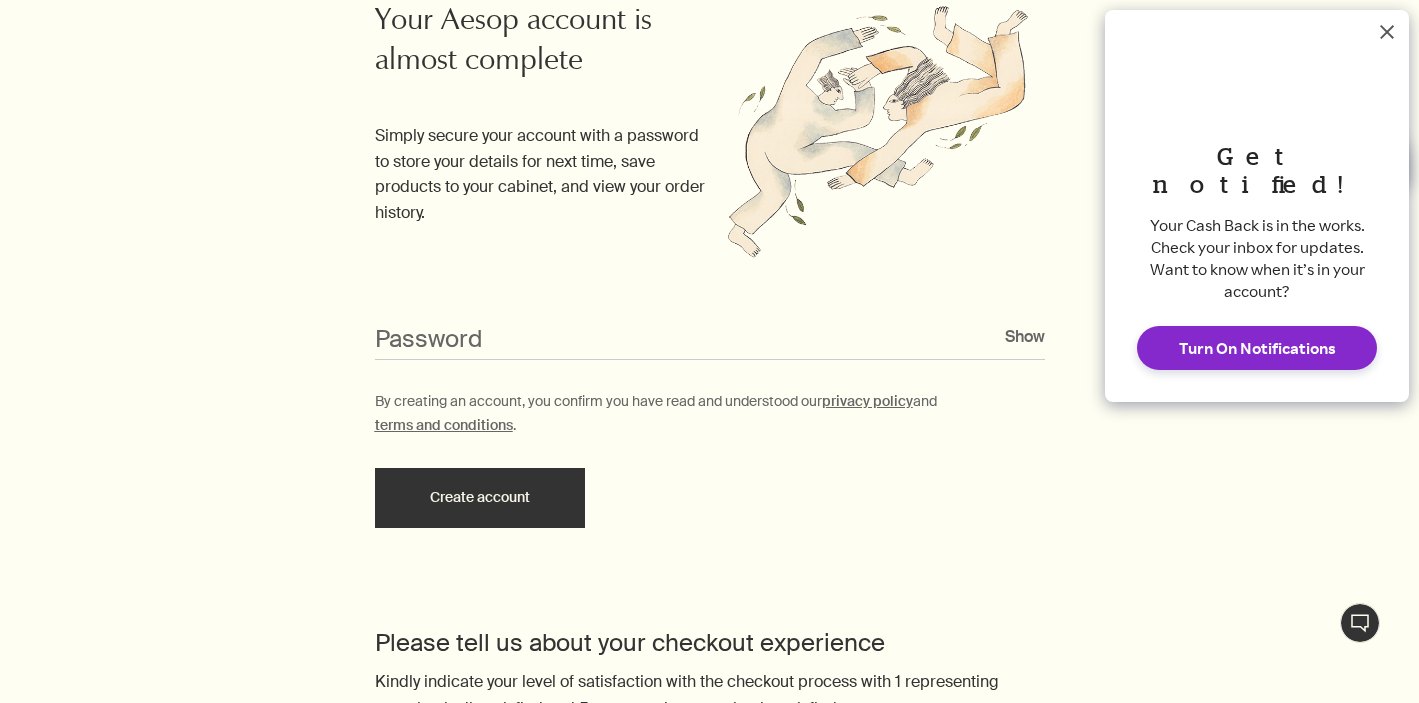 click 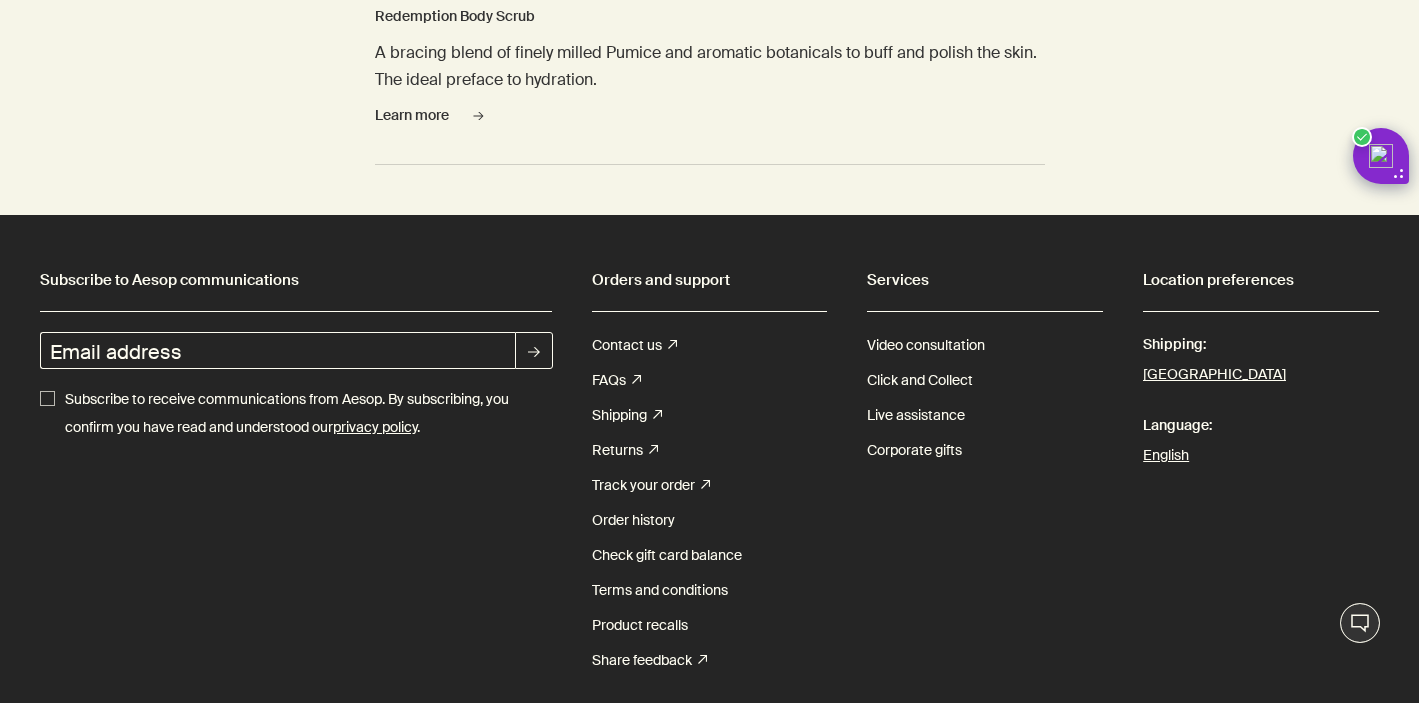 scroll, scrollTop: 3119, scrollLeft: 0, axis: vertical 